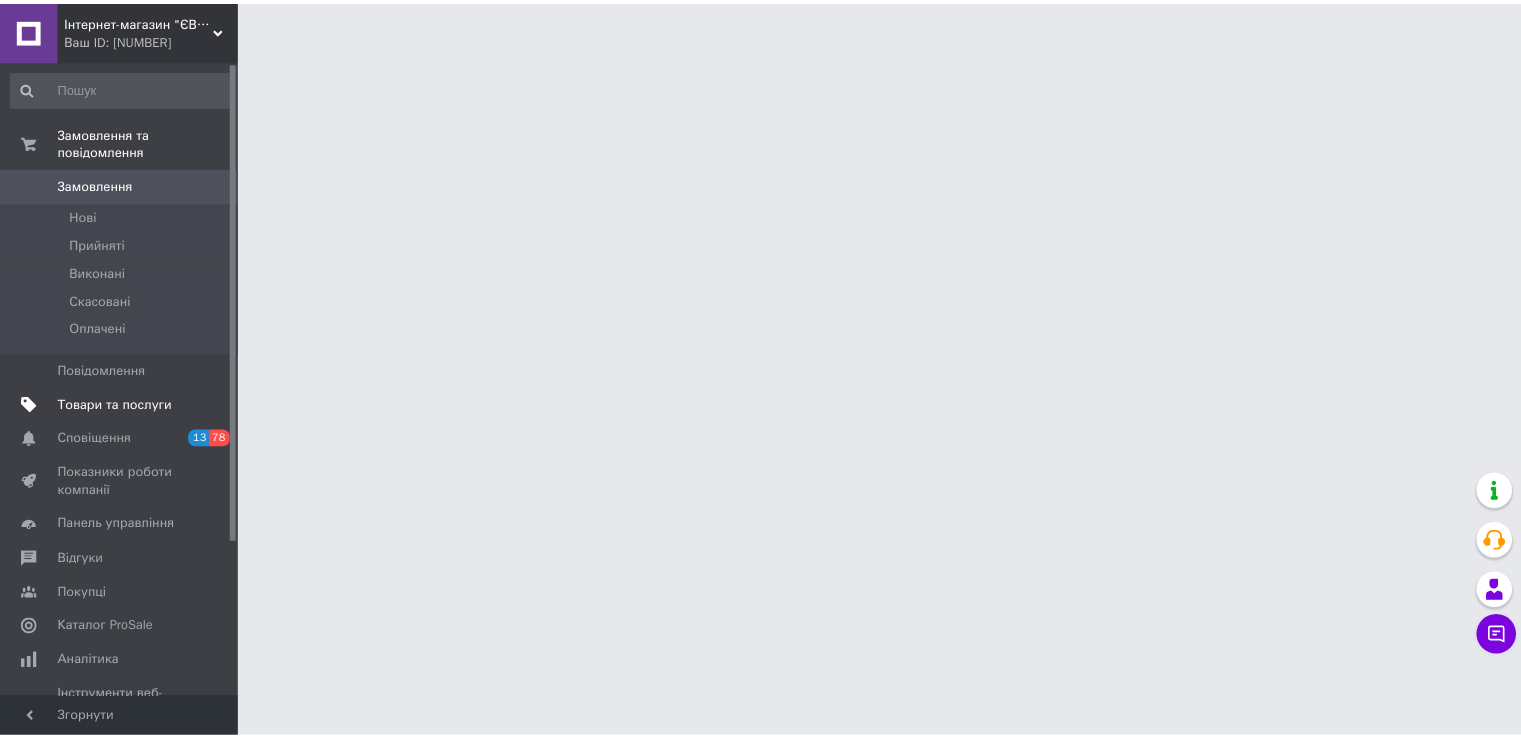 scroll, scrollTop: 0, scrollLeft: 0, axis: both 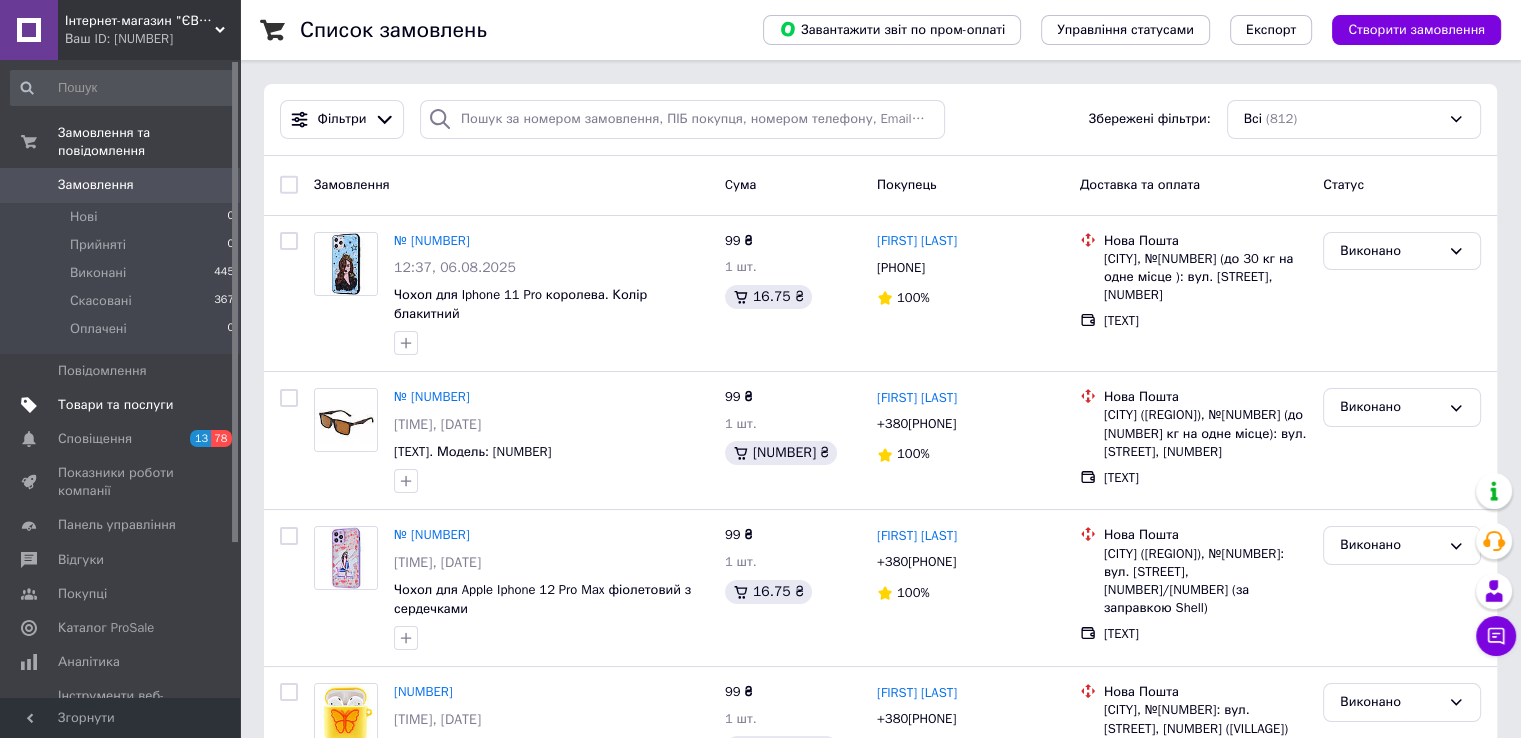 click on "Товари та послуги" at bounding box center (115, 405) 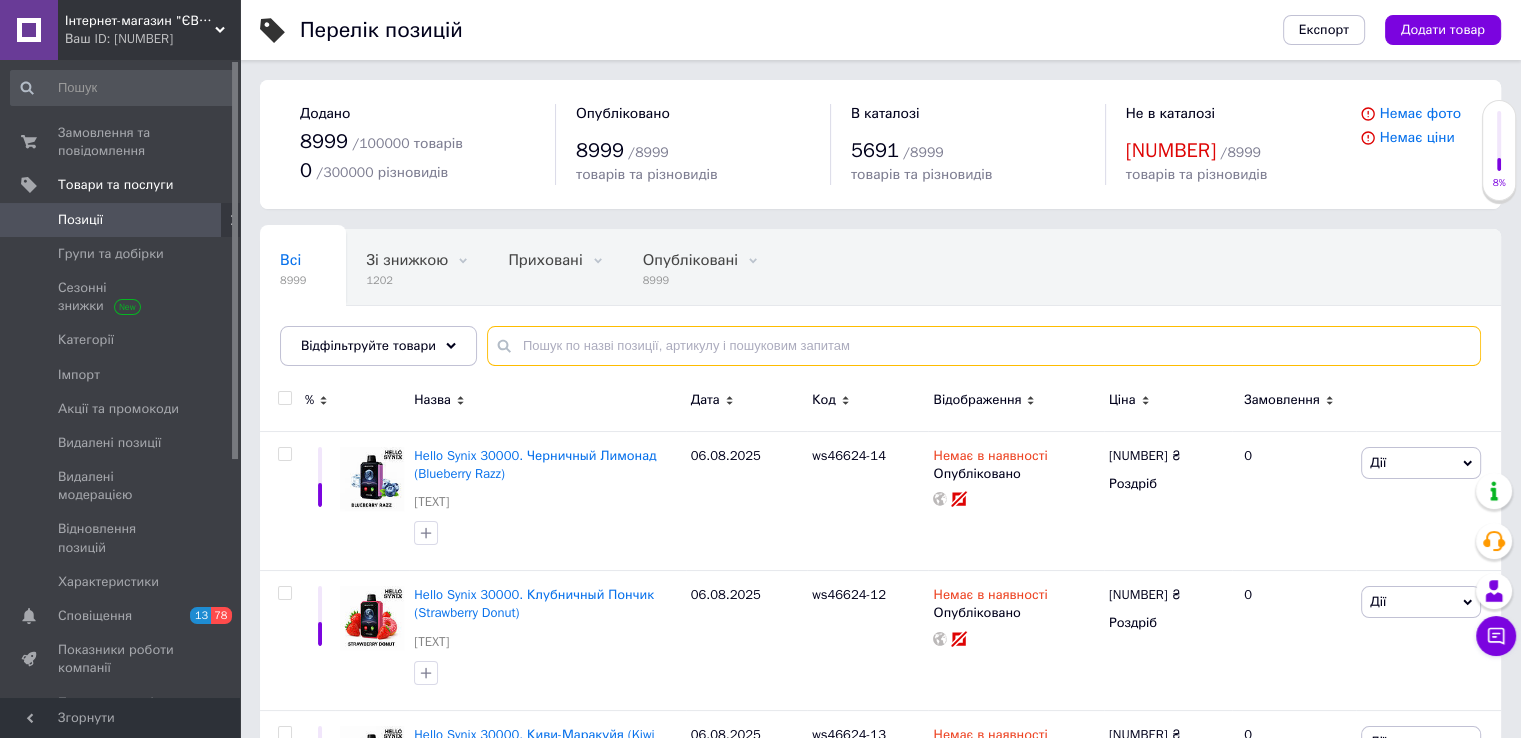 paste on "13470903811" 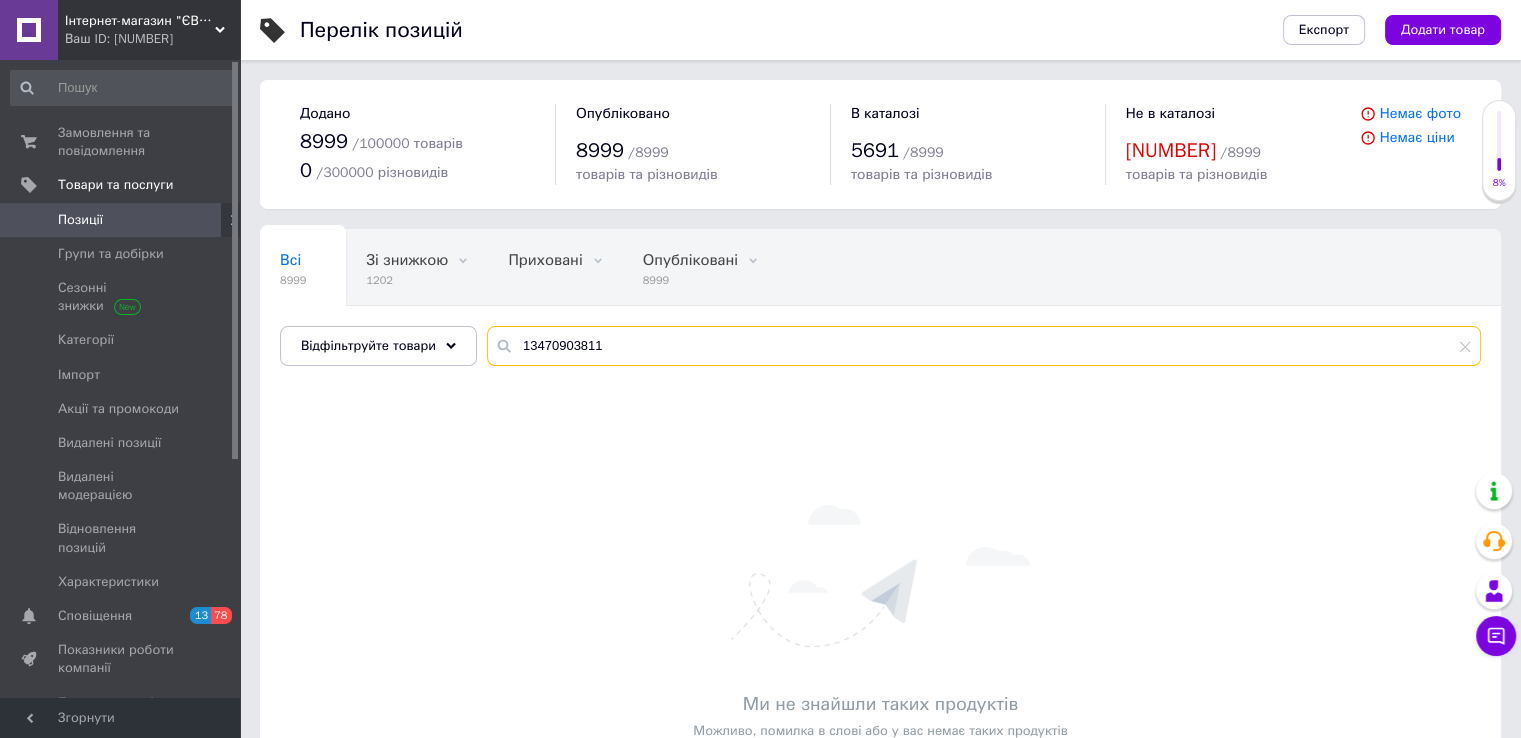 type on "13470903811" 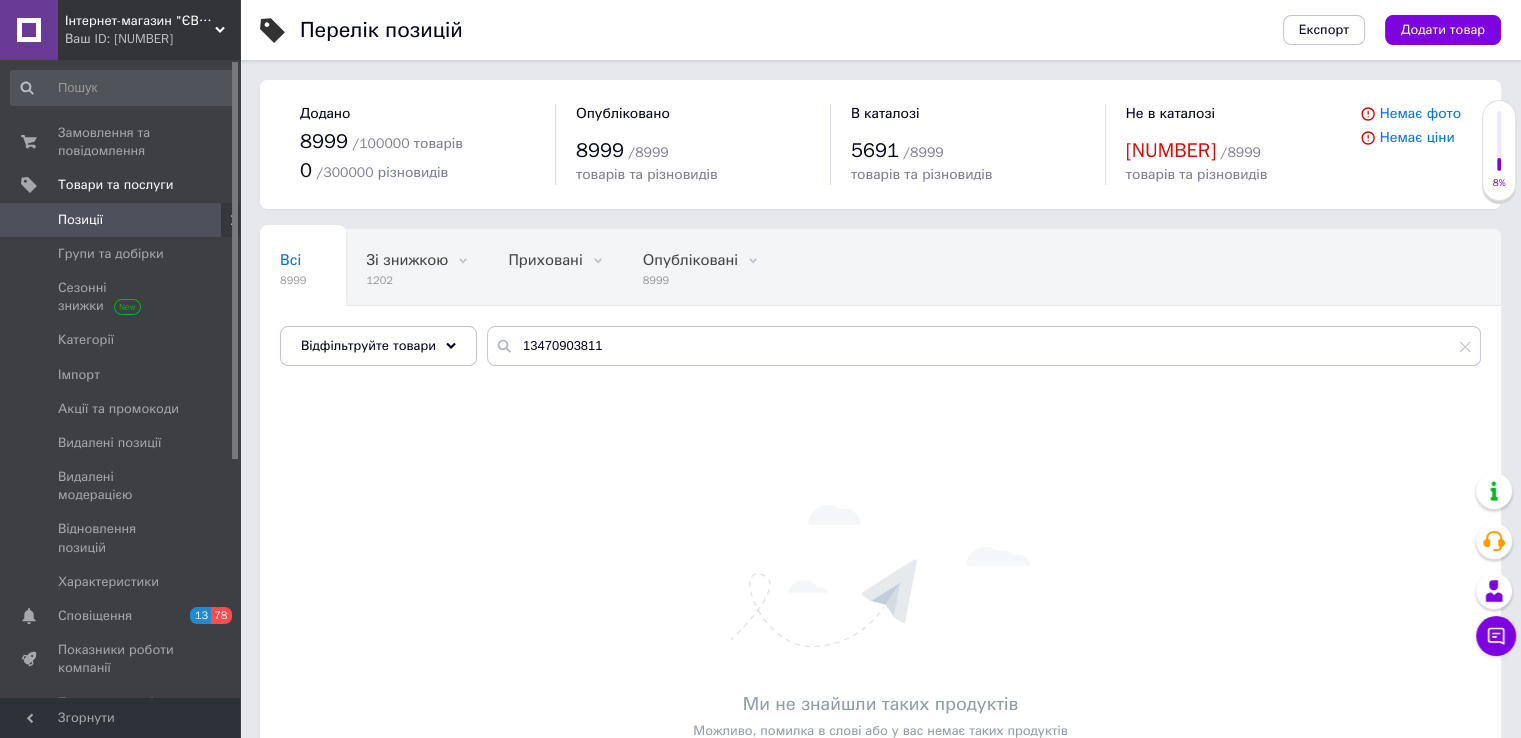 click on "Інтернет-магазин "ЄВРОЕКСПРЕС"" at bounding box center (140, 21) 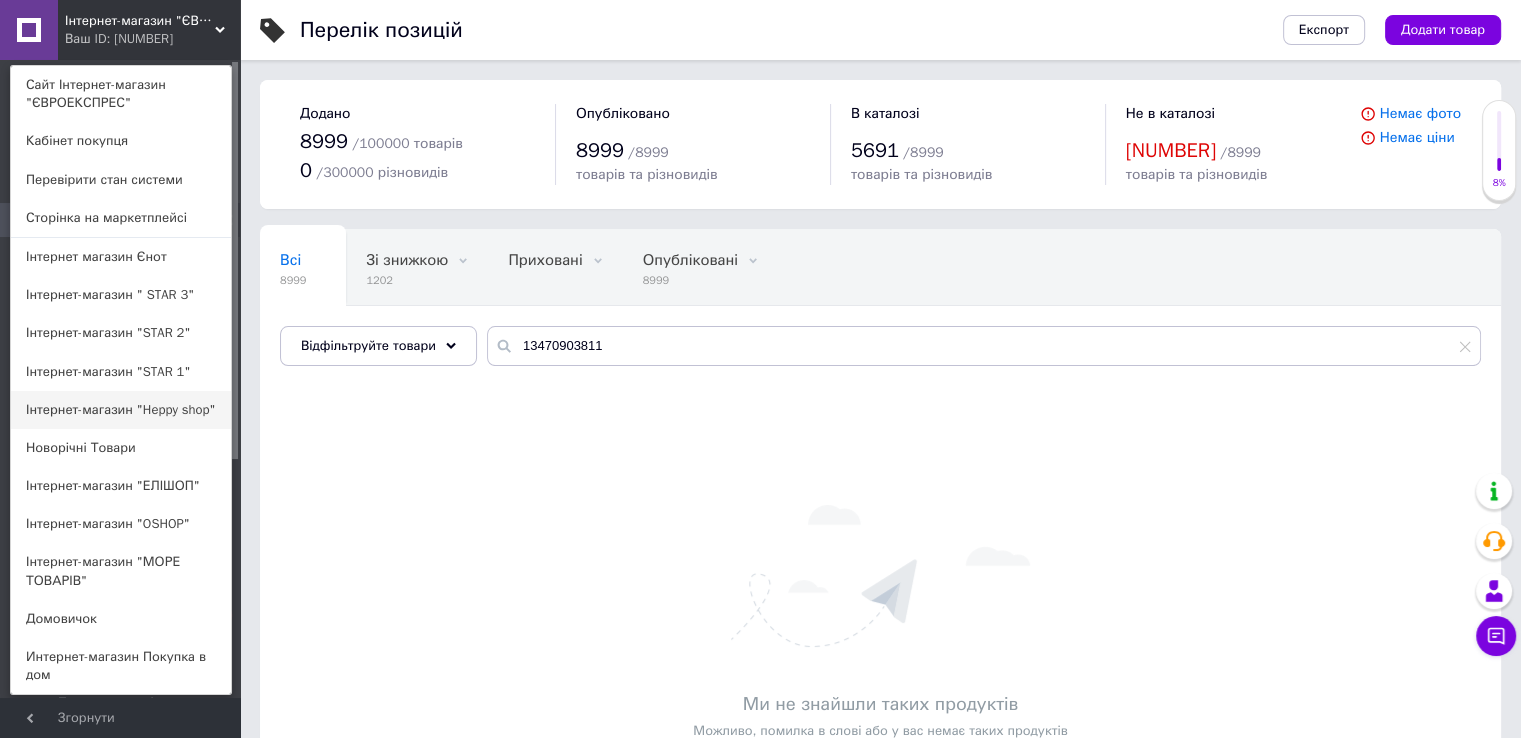 scroll, scrollTop: 858, scrollLeft: 0, axis: vertical 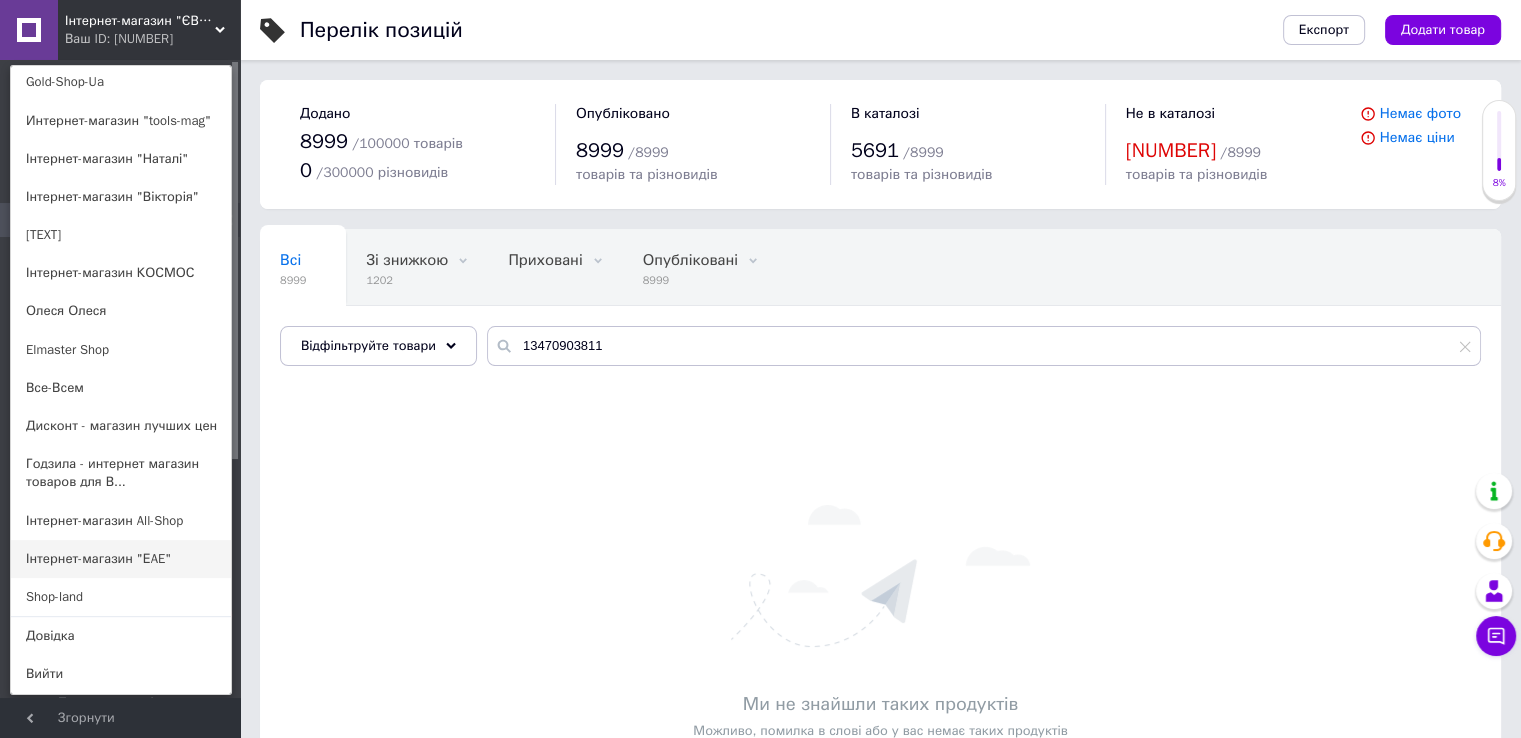 click on "Інтернет-магазин "ЕAE"" at bounding box center [121, 559] 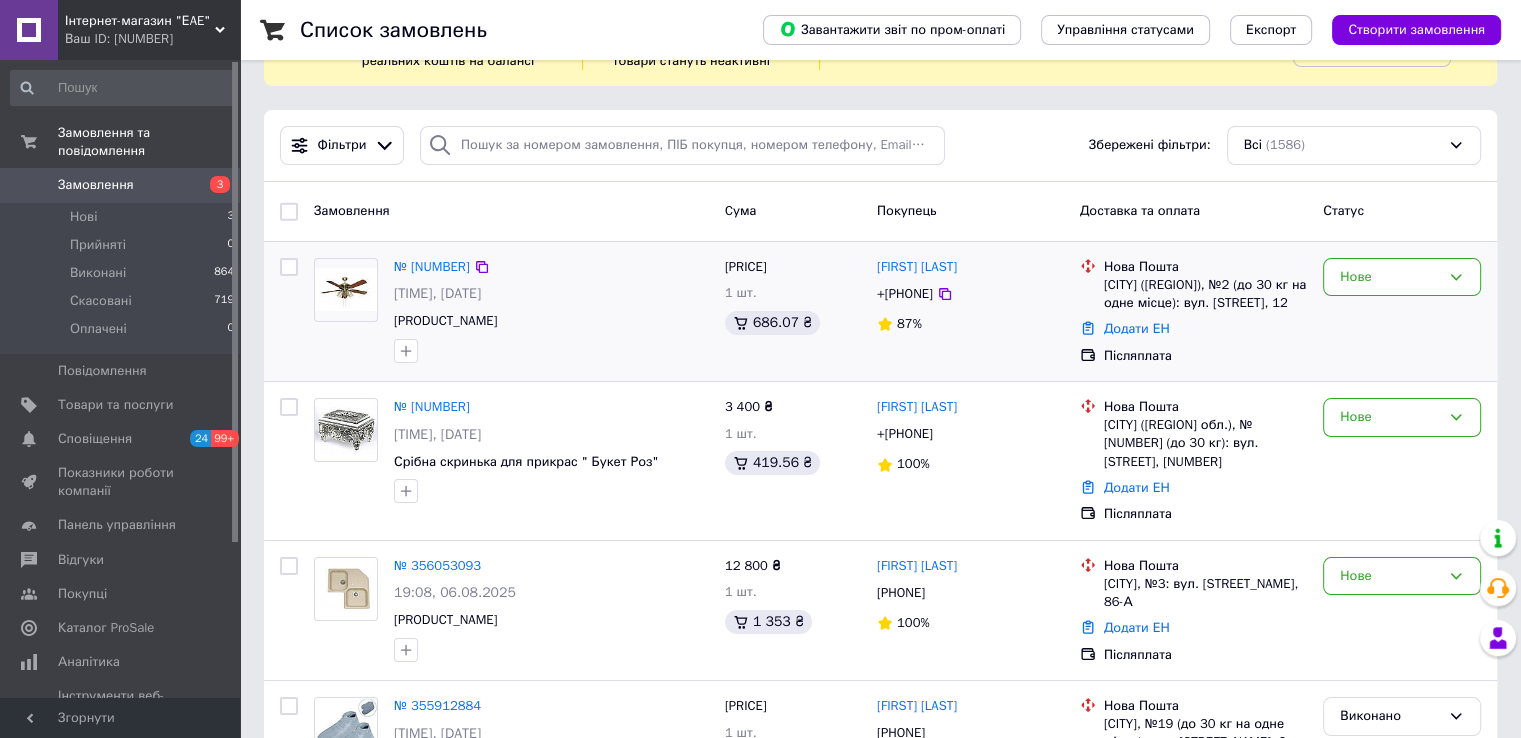 scroll, scrollTop: 75, scrollLeft: 0, axis: vertical 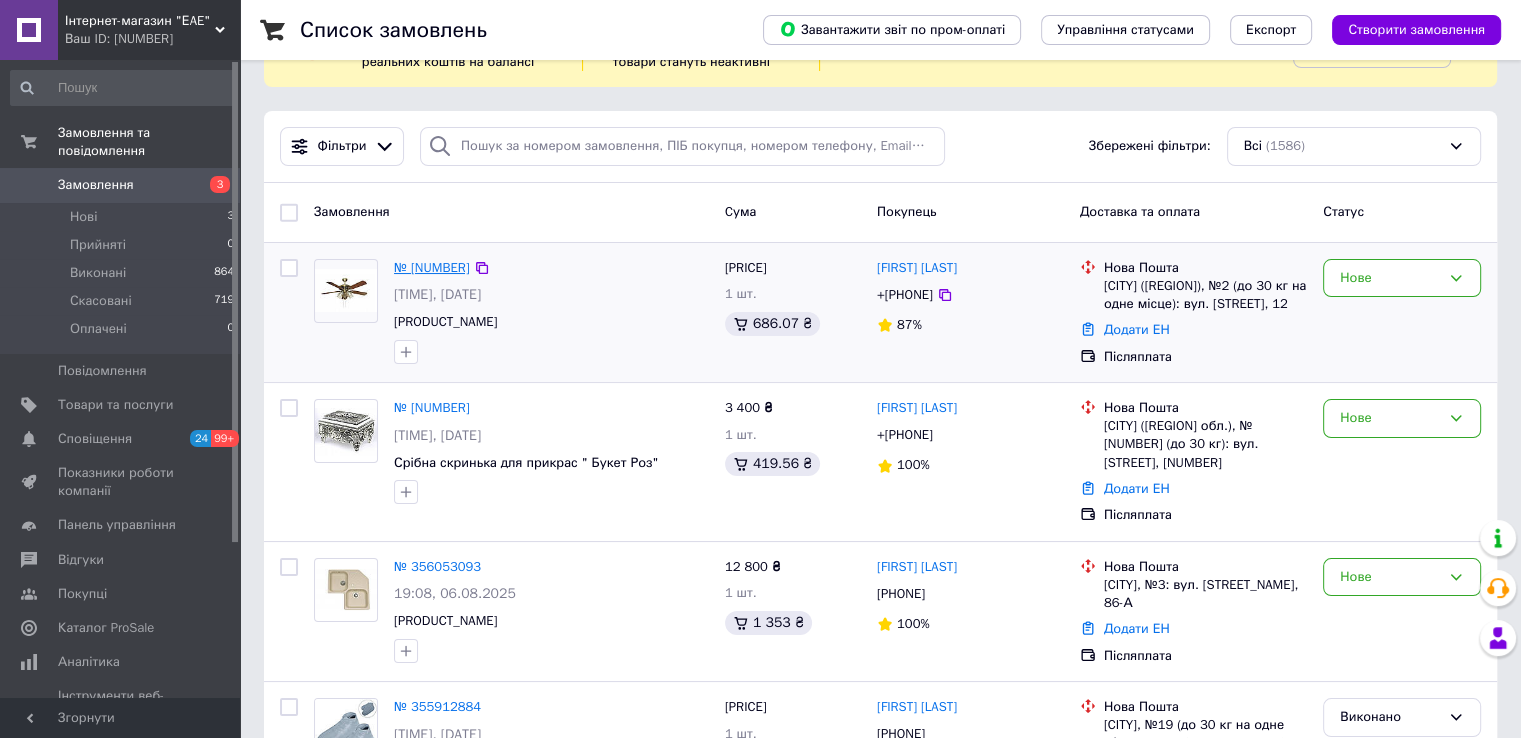 click on "№ [NUMBER]" at bounding box center [432, 267] 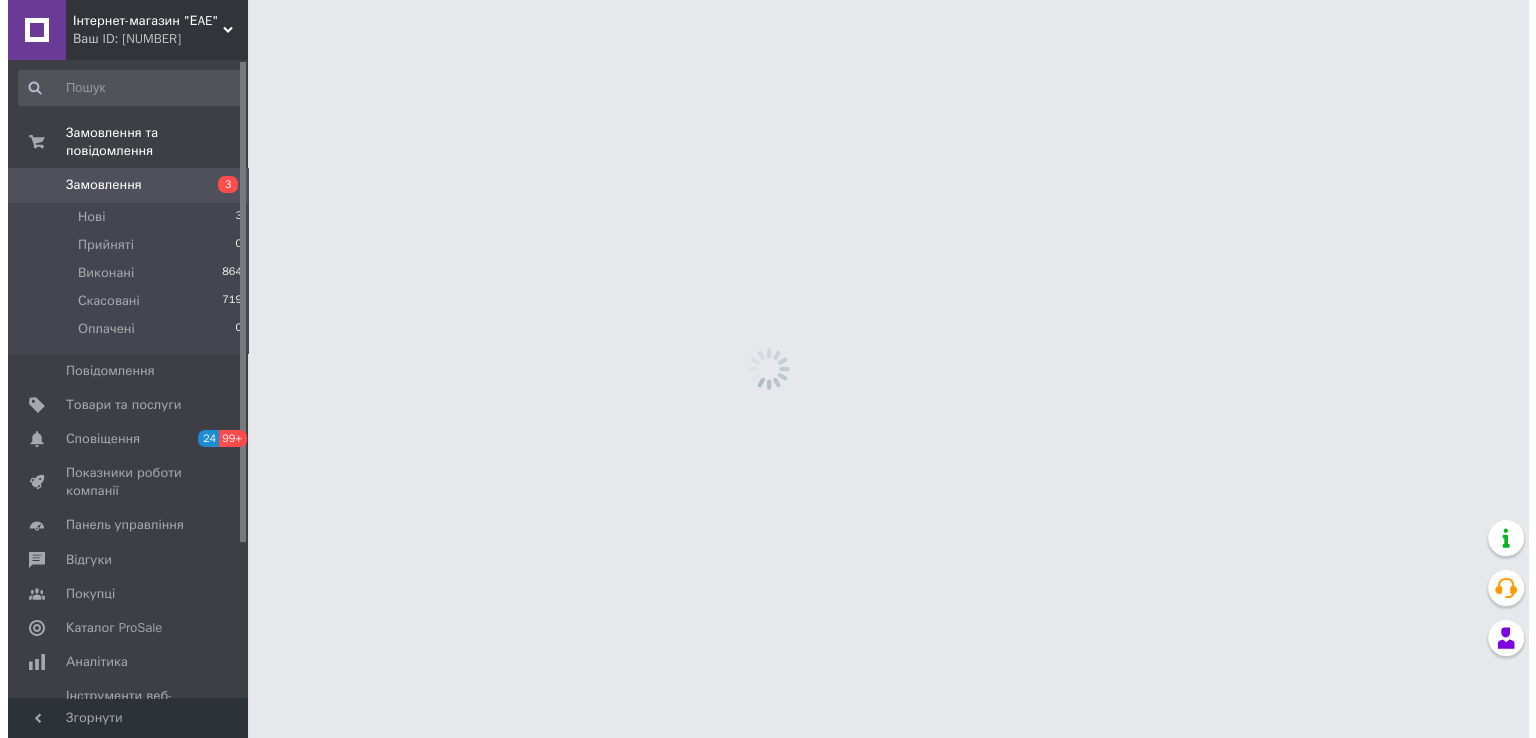 scroll, scrollTop: 0, scrollLeft: 0, axis: both 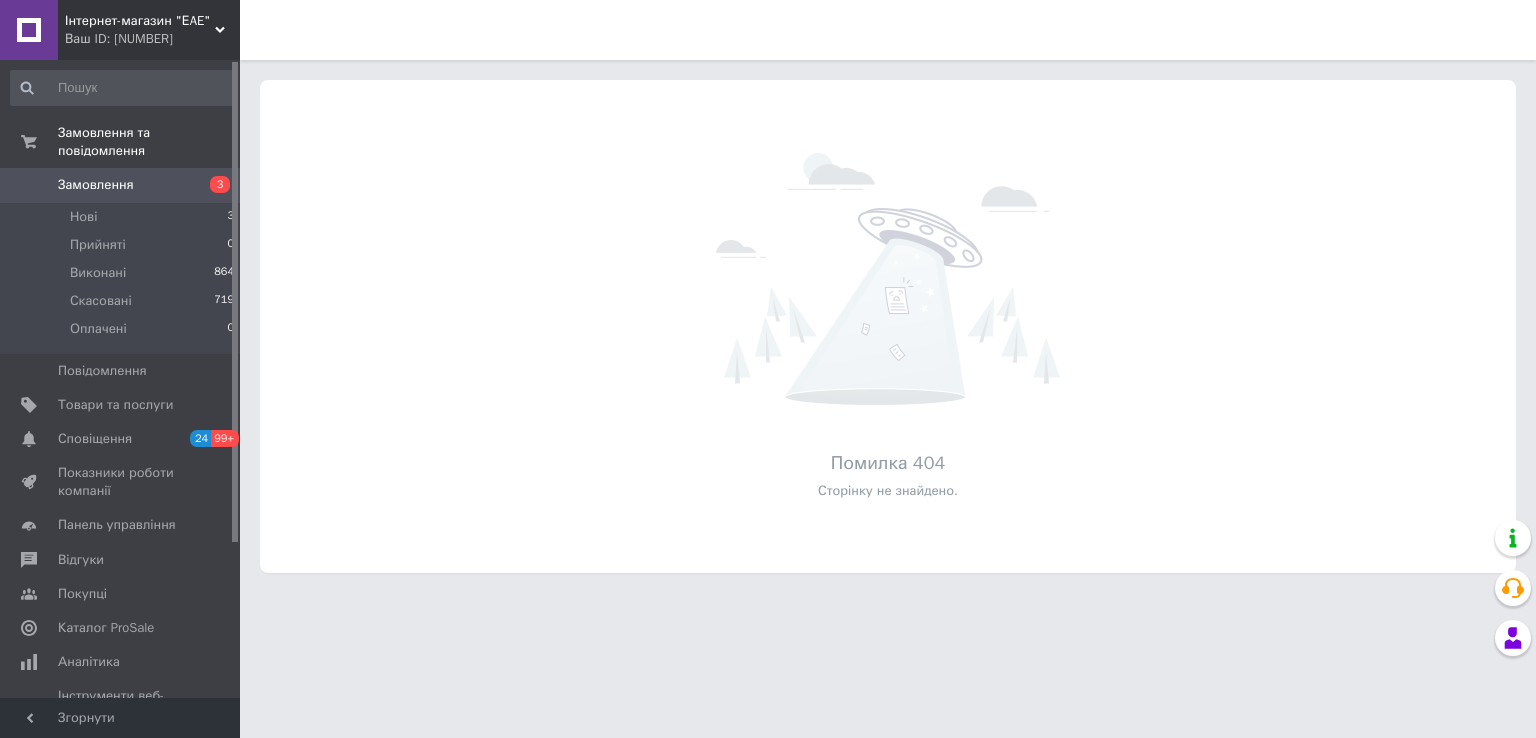 click on "Інтернет-магазин "ЕAE"" at bounding box center (140, 21) 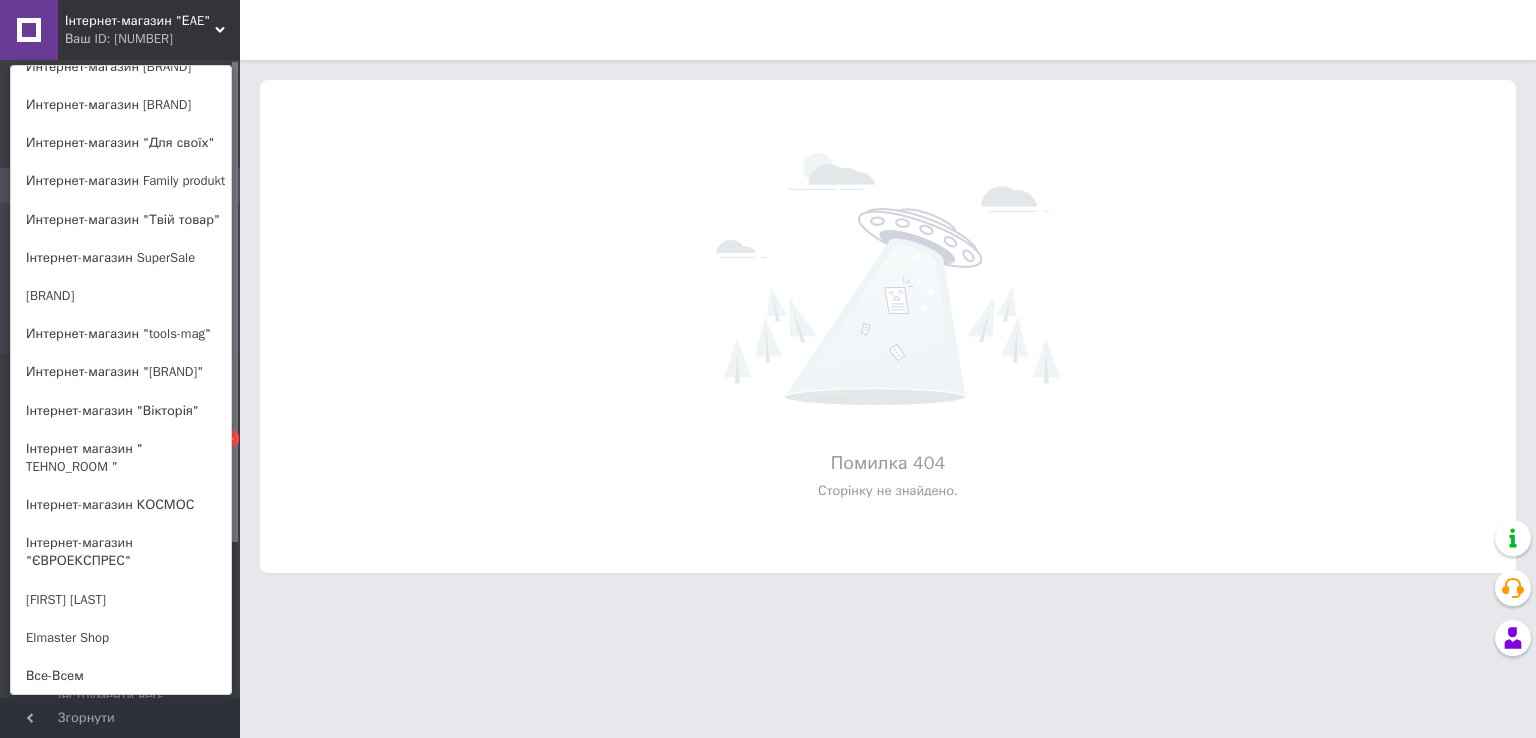 scroll, scrollTop: 0, scrollLeft: 0, axis: both 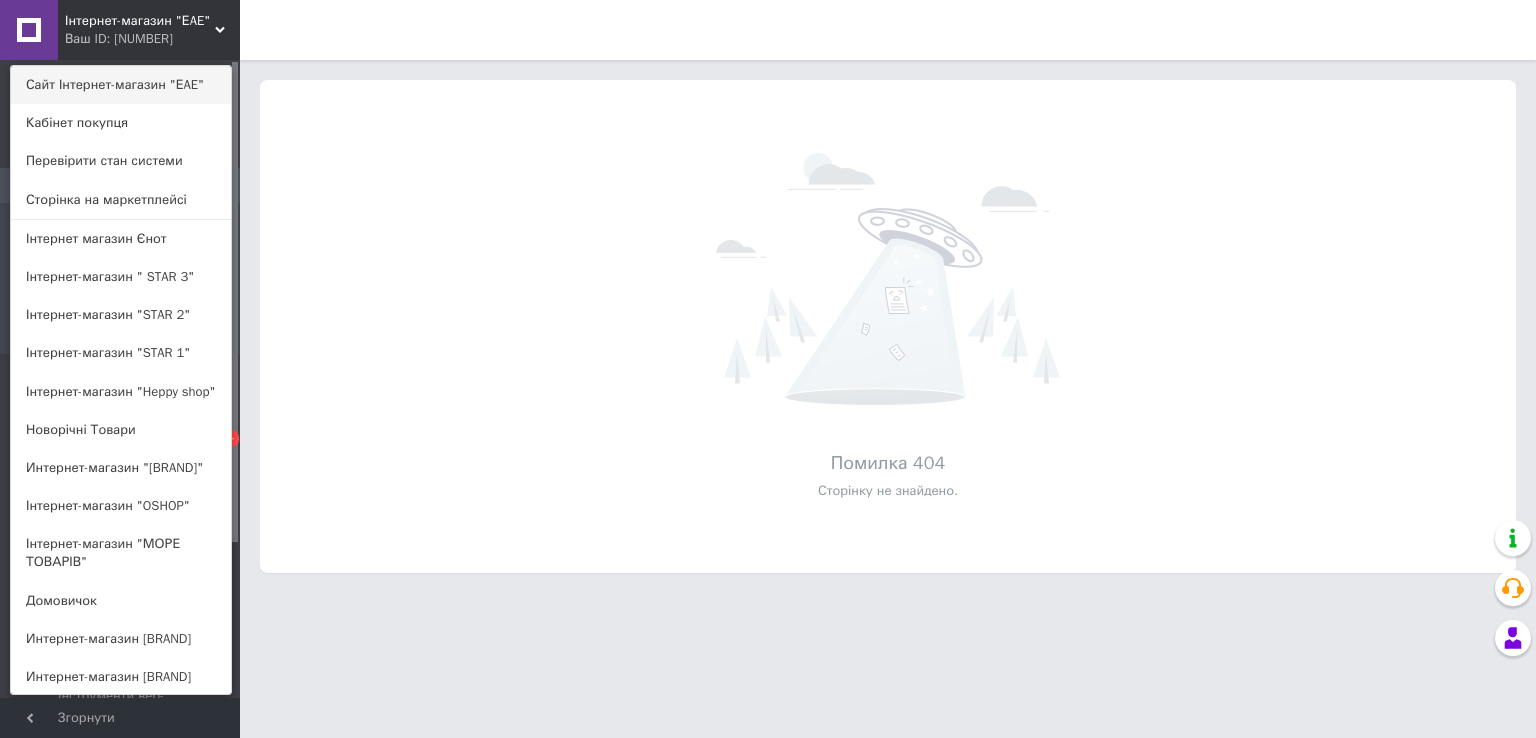 click on "Сайт Інтернет-магазин "ЕAE"" at bounding box center (121, 85) 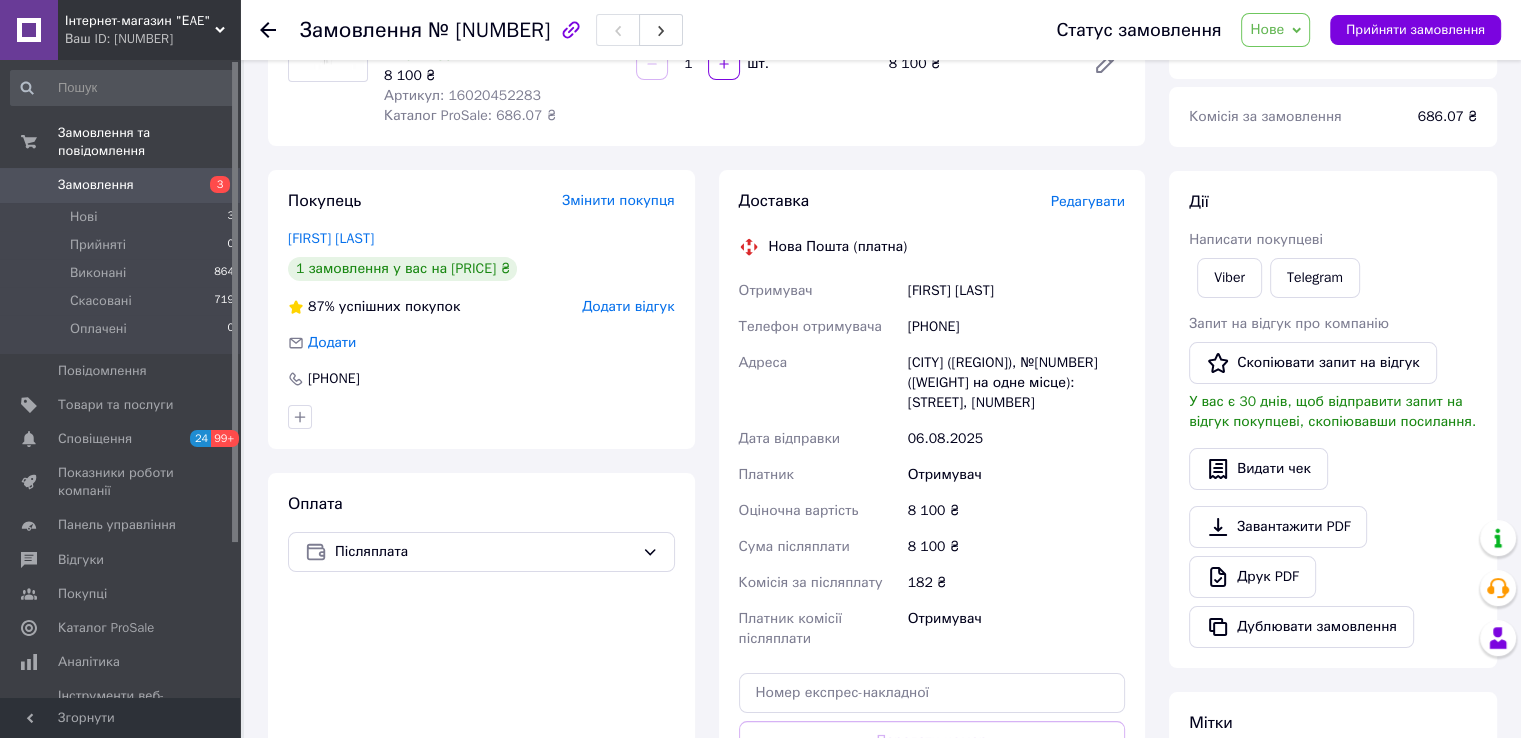 scroll, scrollTop: 228, scrollLeft: 0, axis: vertical 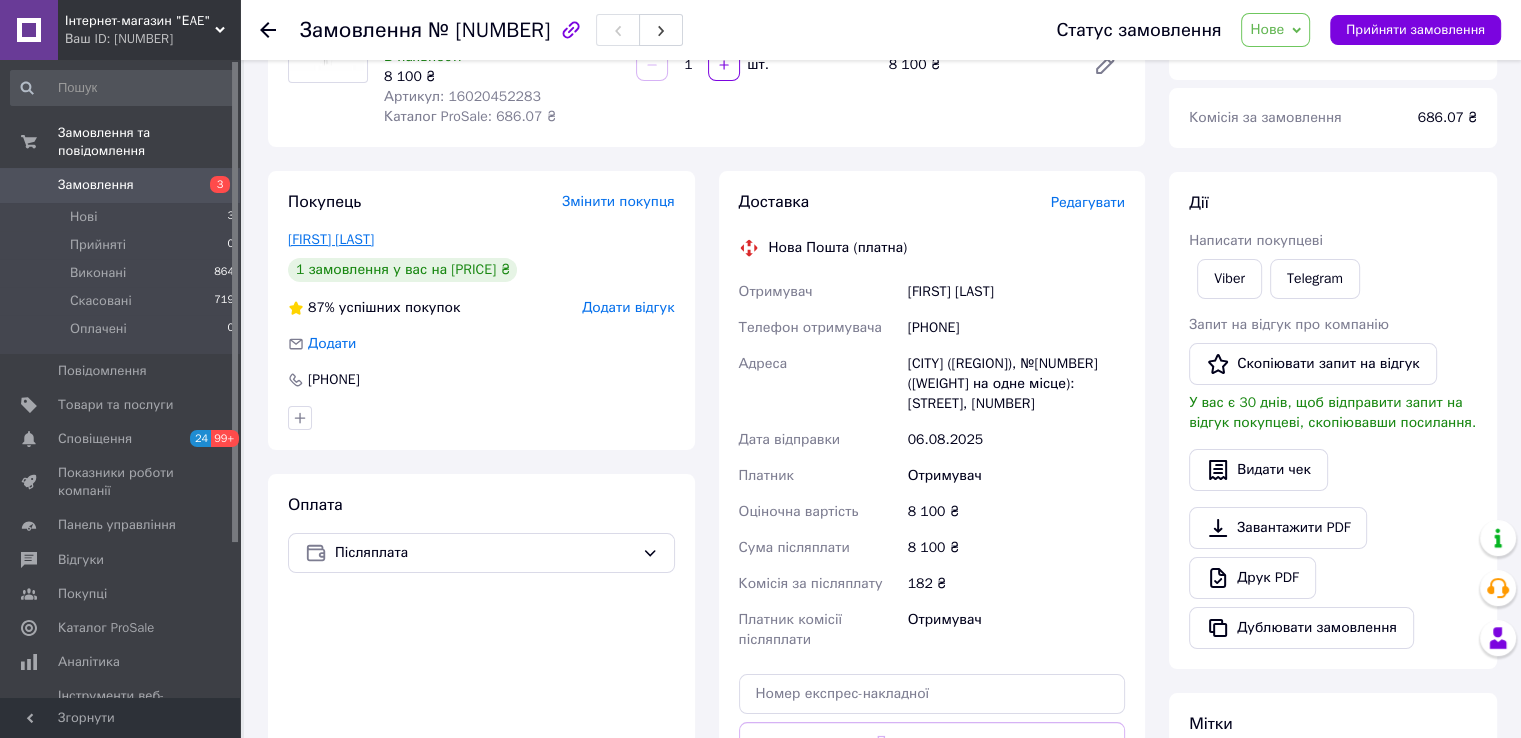 click on "[FIRST] [LAST]" at bounding box center (331, 239) 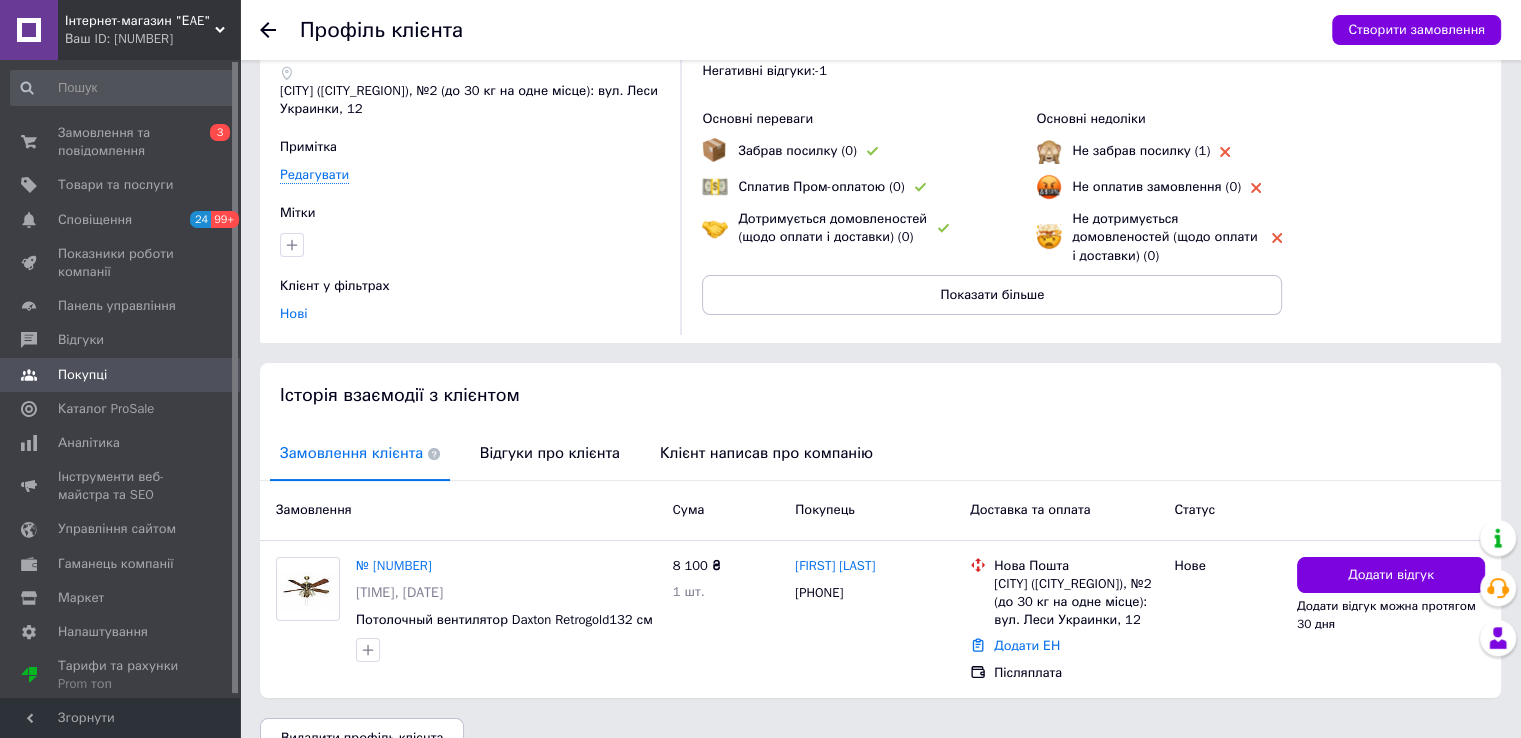 scroll, scrollTop: 158, scrollLeft: 0, axis: vertical 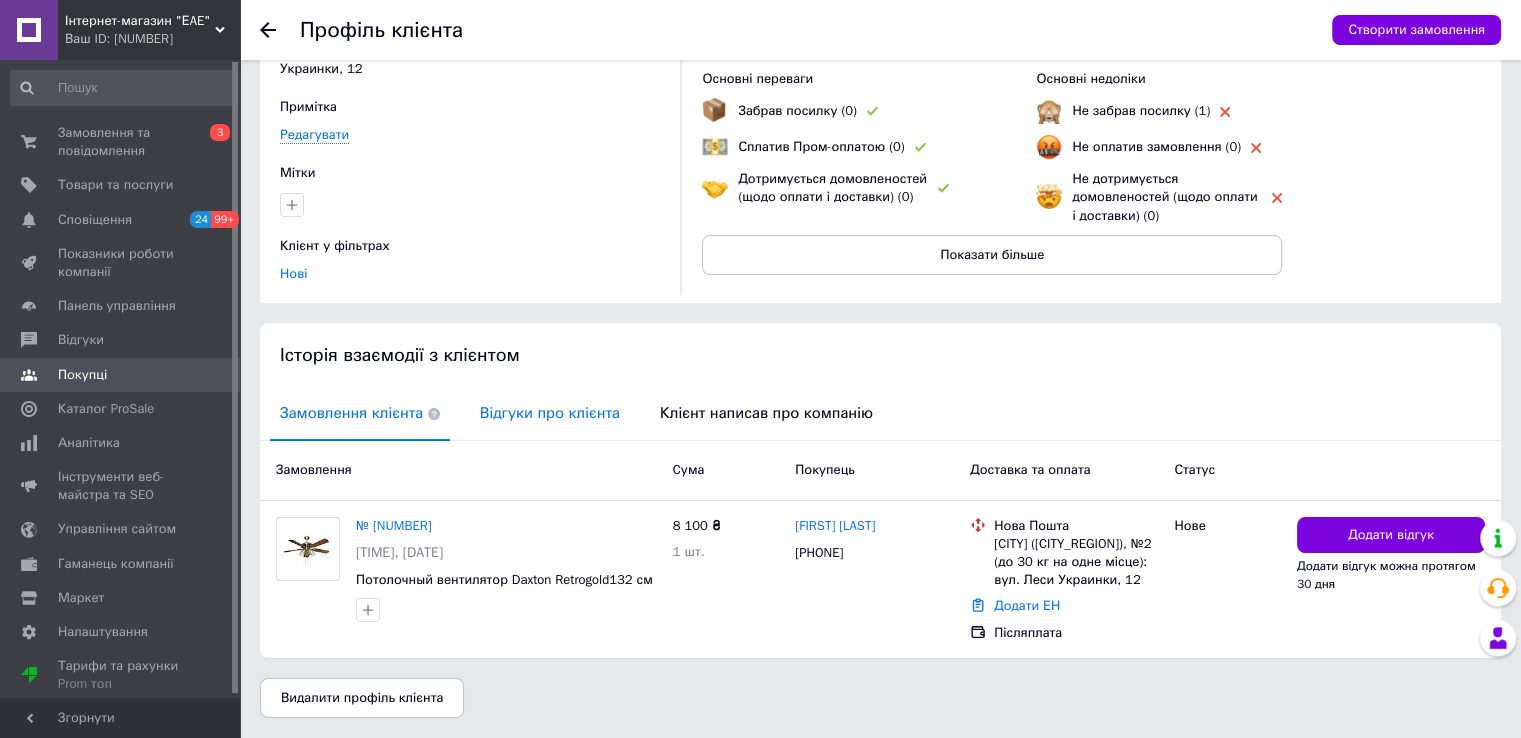 click on "Відгуки про клієнта" at bounding box center [550, 413] 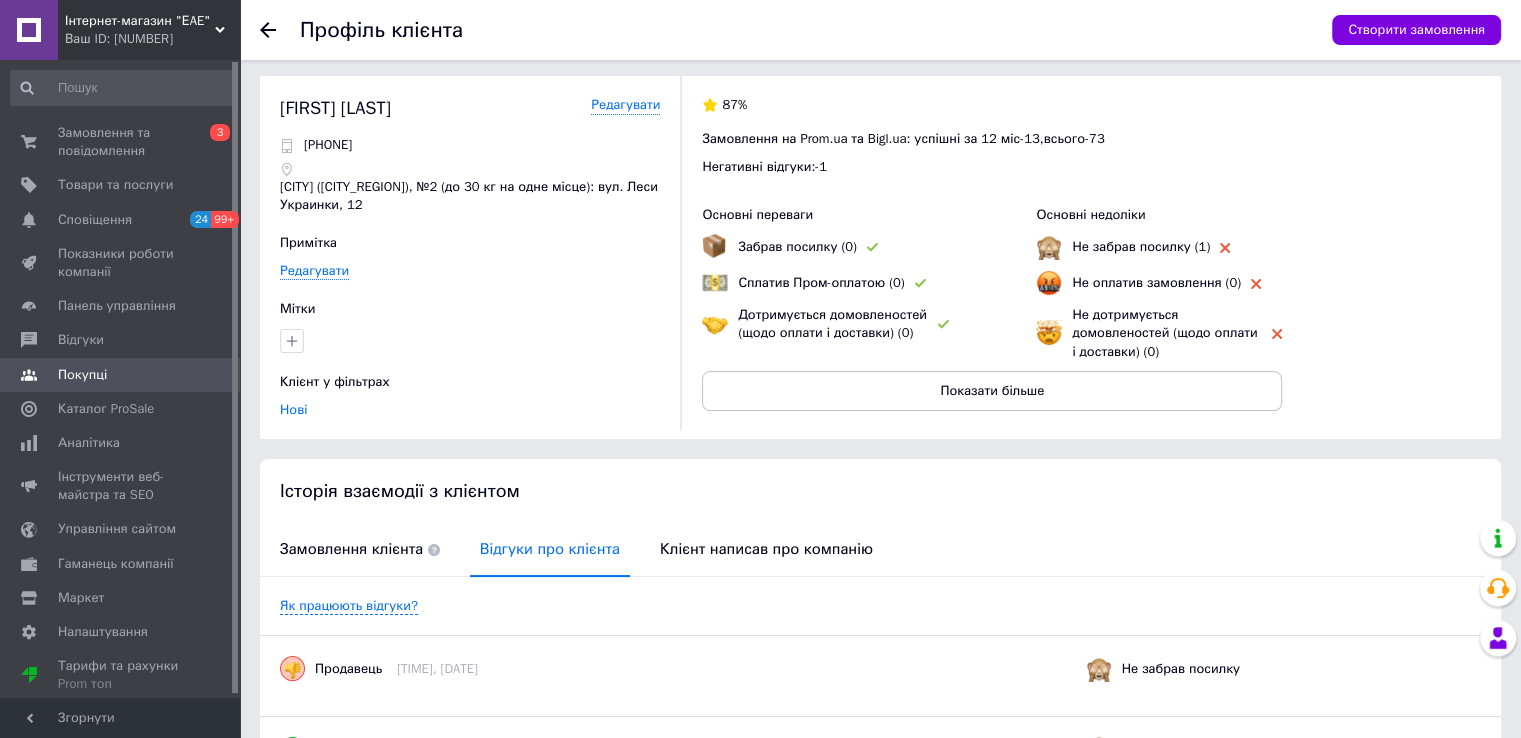 scroll, scrollTop: 0, scrollLeft: 0, axis: both 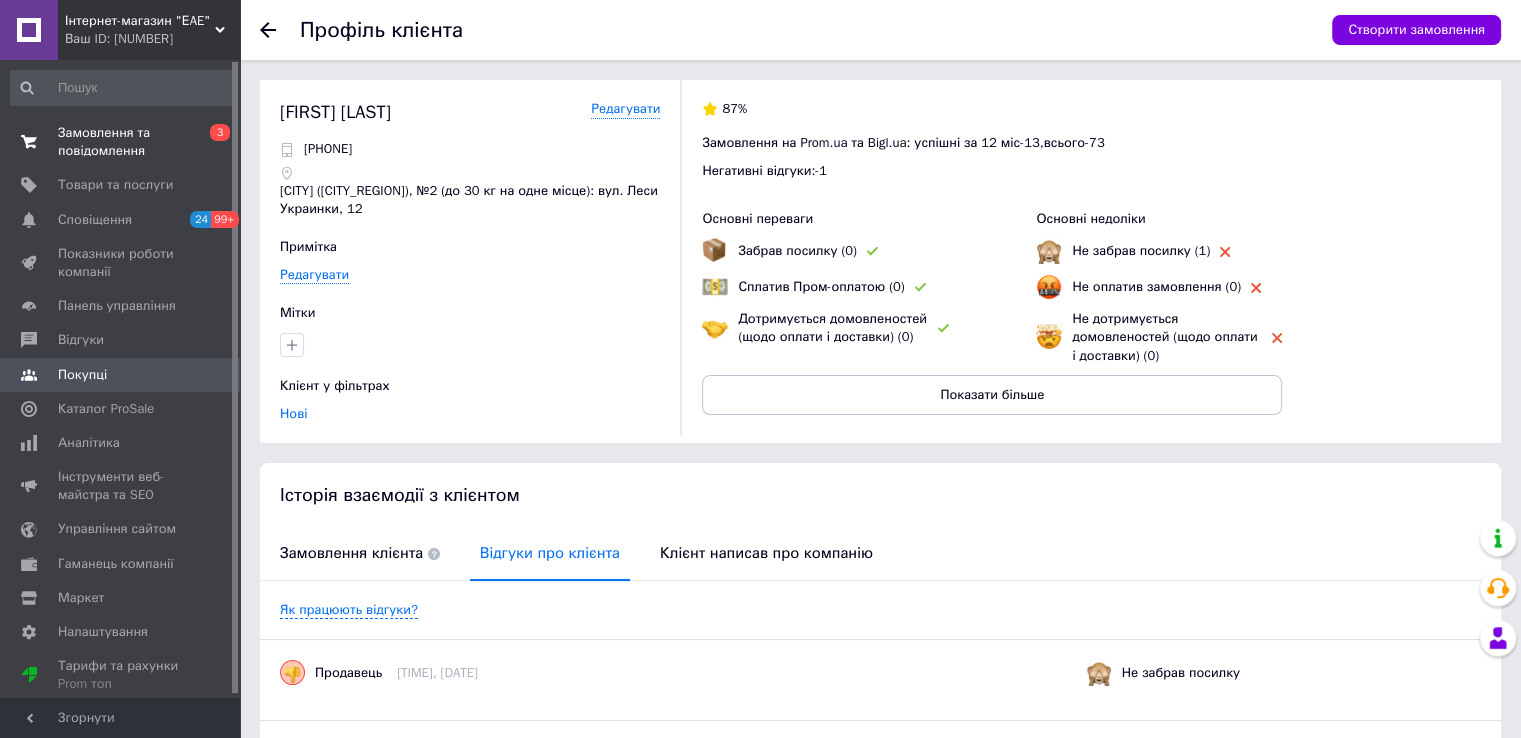 click on "Замовлення та повідомлення" at bounding box center [121, 142] 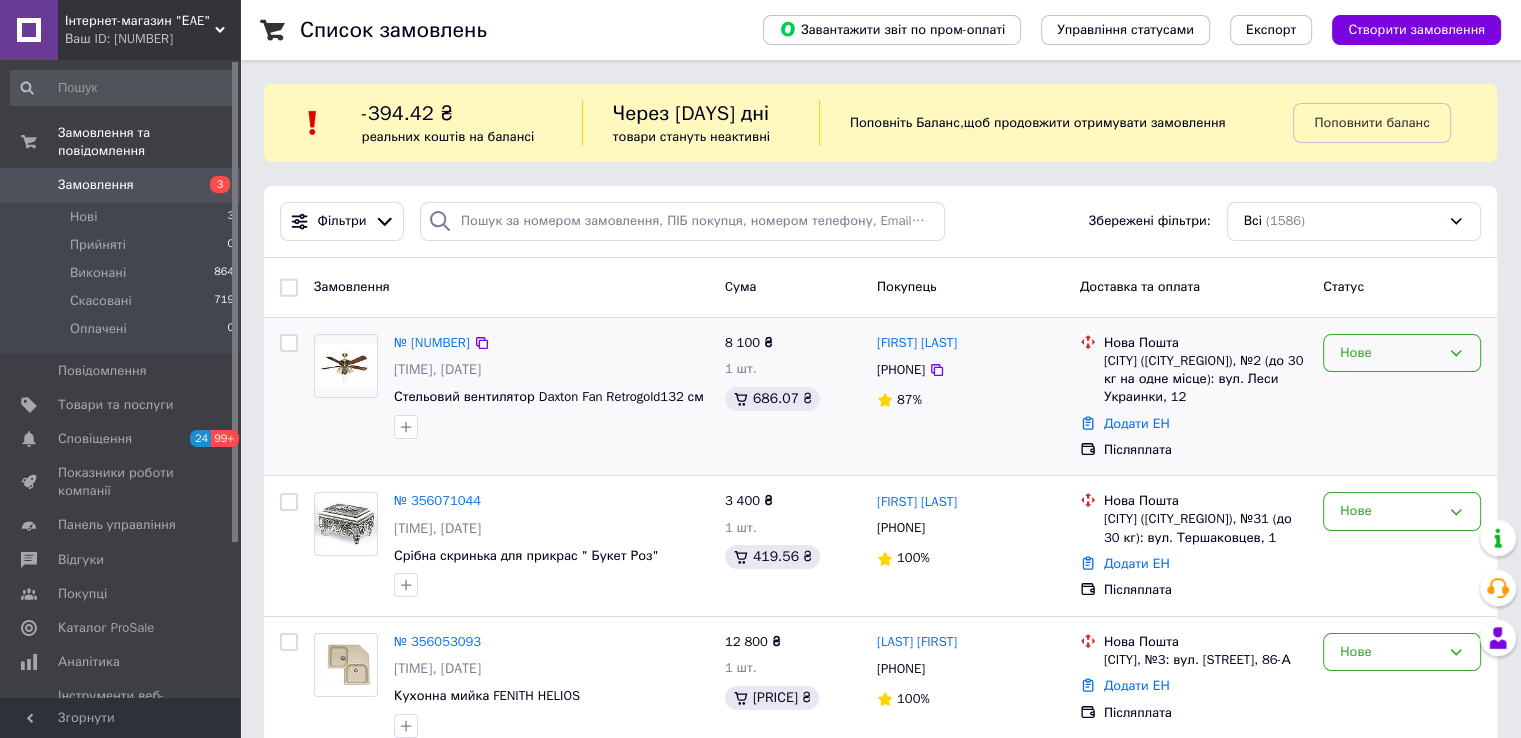 click on "Нове" at bounding box center (1390, 353) 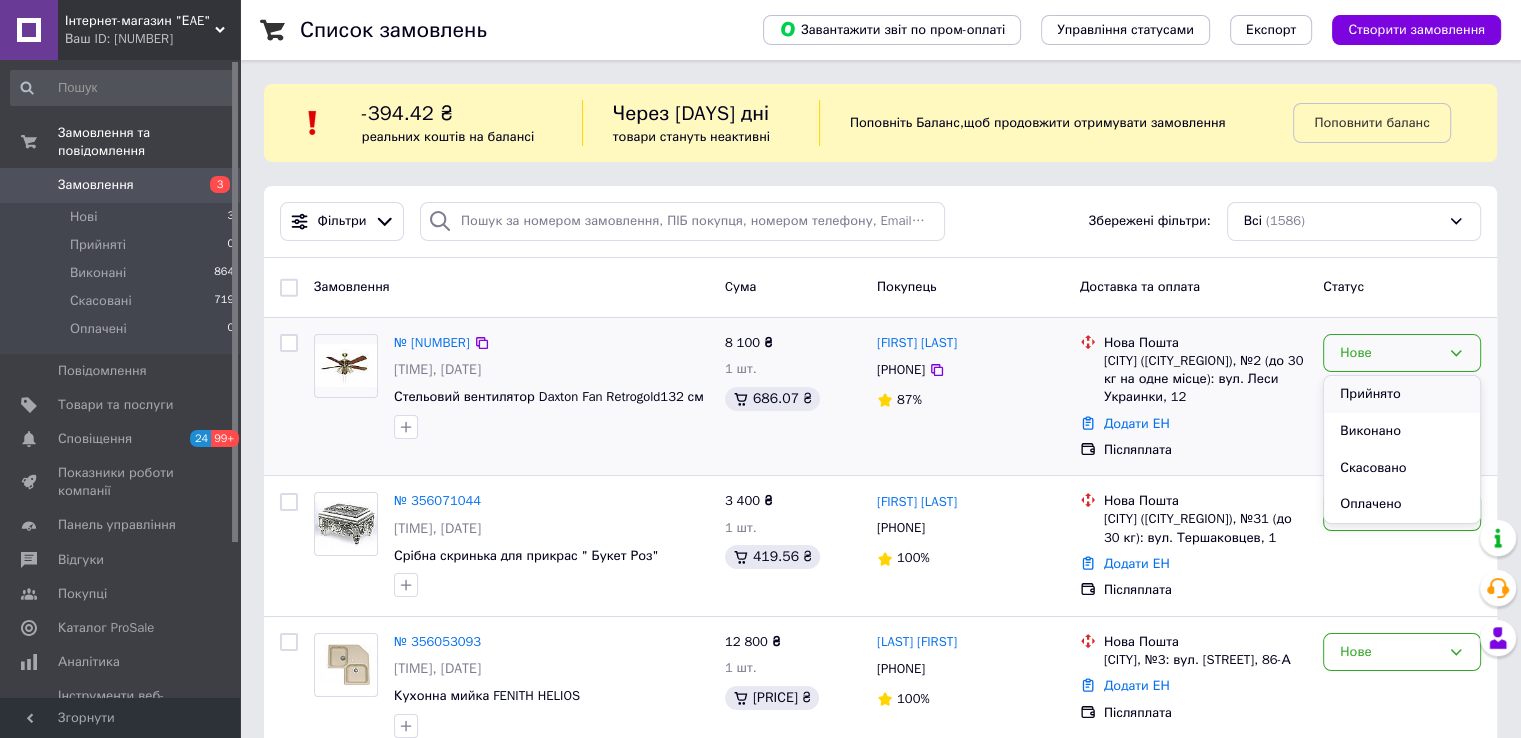 click on "Прийнято" at bounding box center (1402, 394) 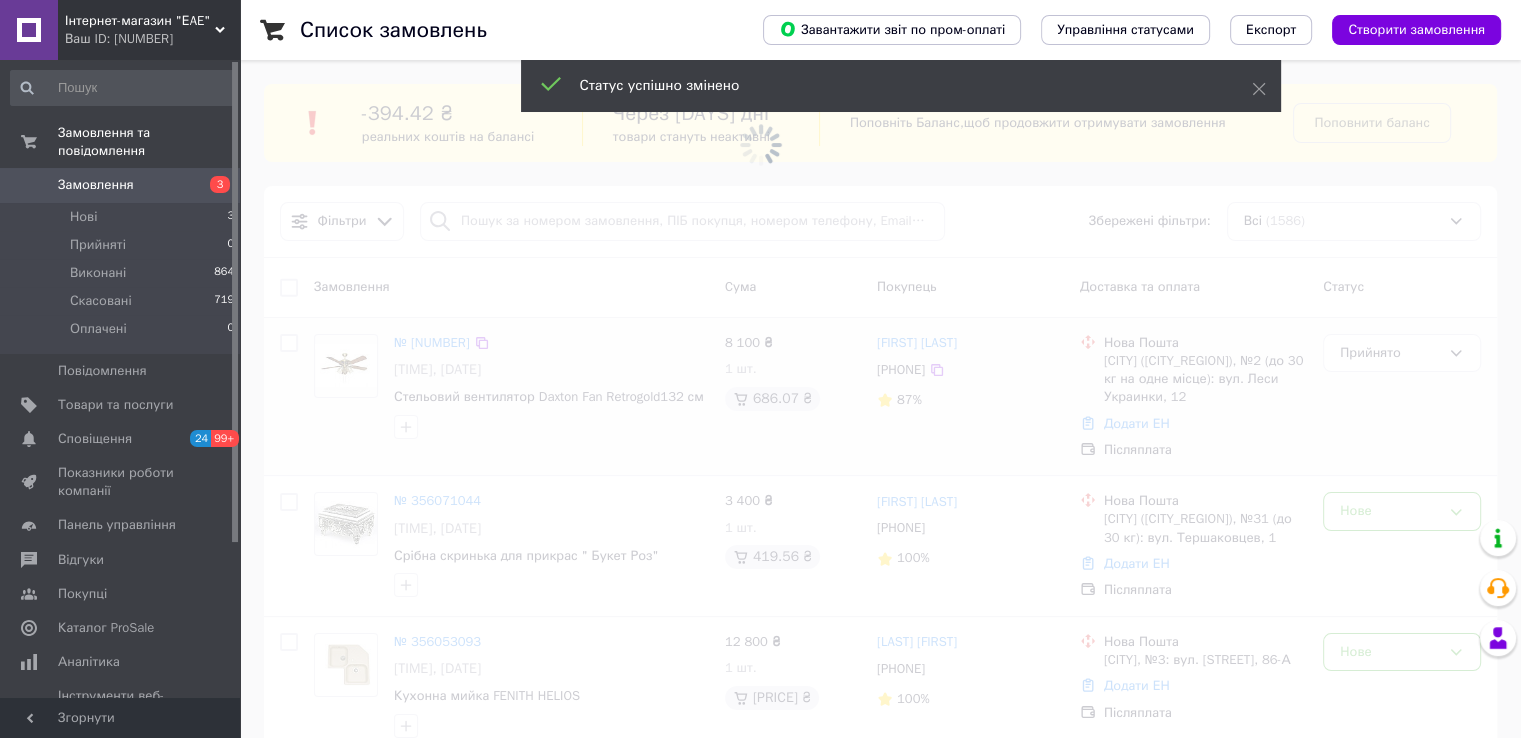 click at bounding box center [760, 369] 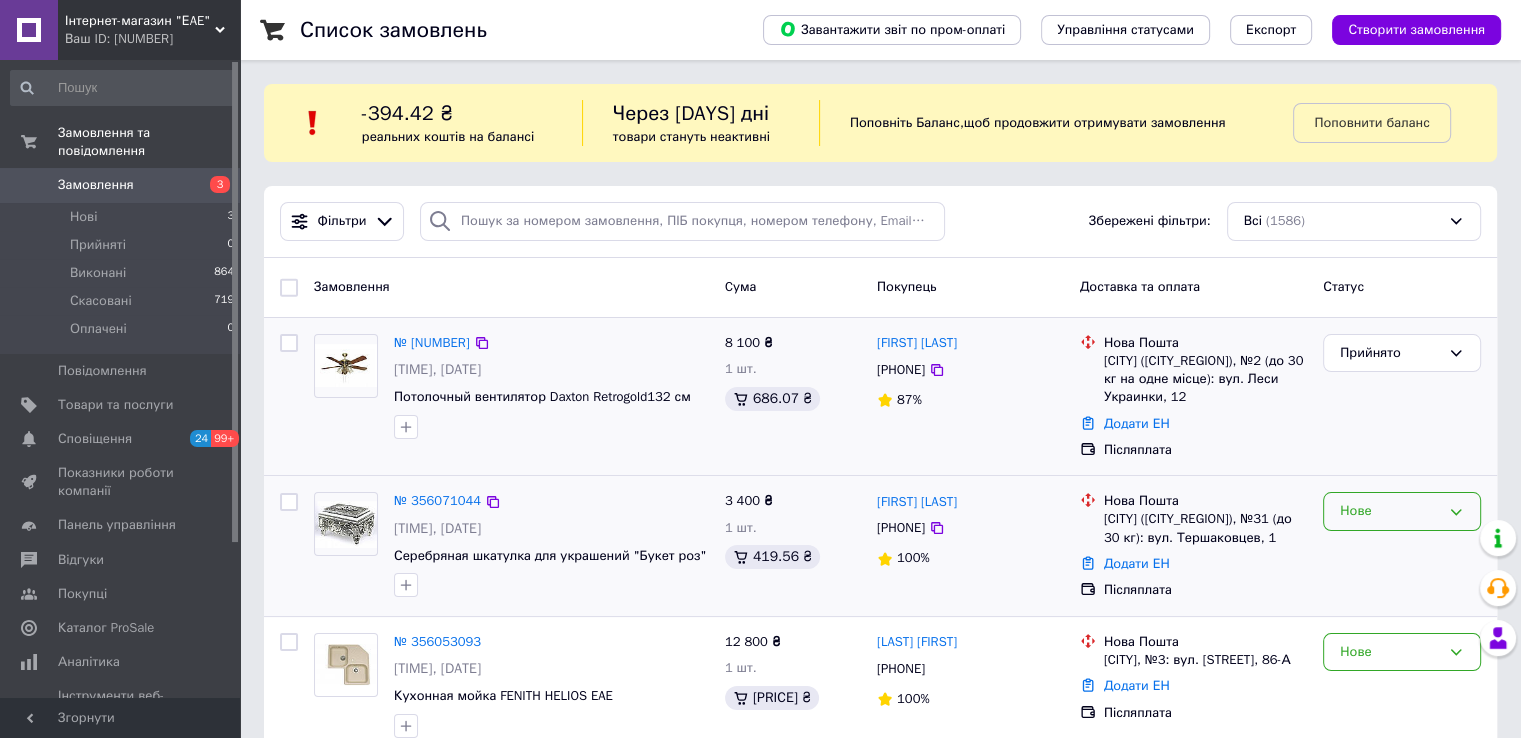 click on "Нове" at bounding box center [1390, 511] 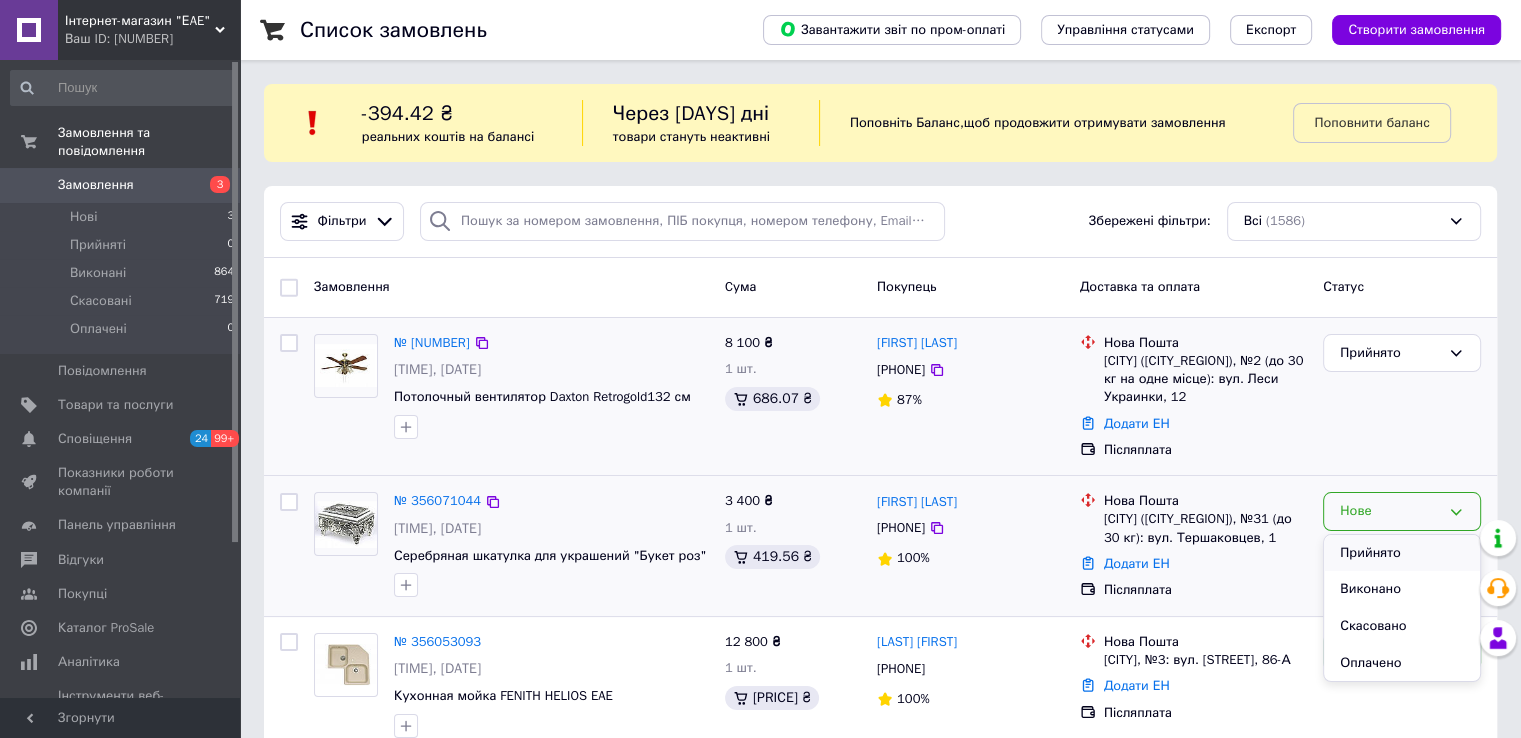 click on "Прийнято" at bounding box center (1402, 553) 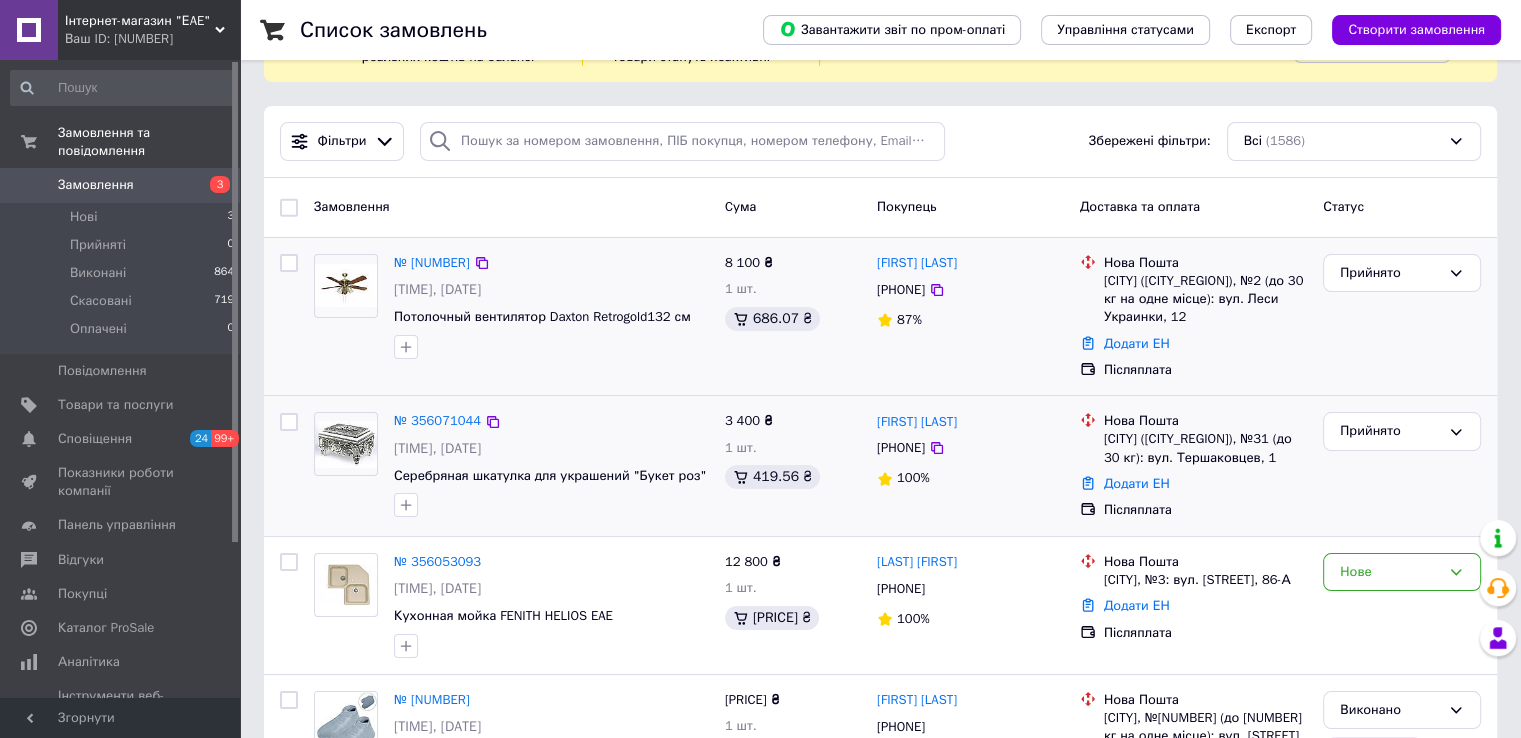 scroll, scrollTop: 0, scrollLeft: 0, axis: both 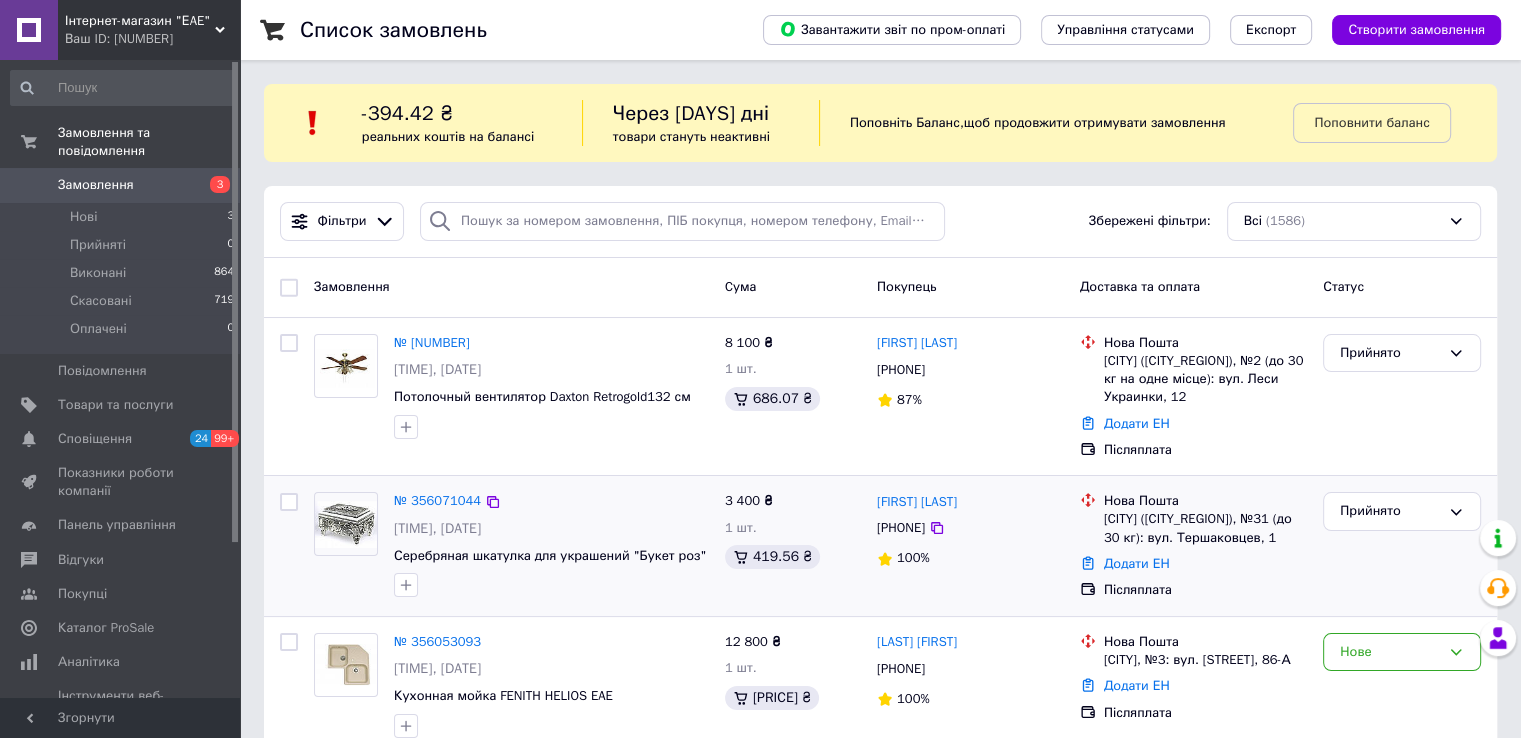 click on "Інтернет-магазин "ЕAE"" at bounding box center [140, 21] 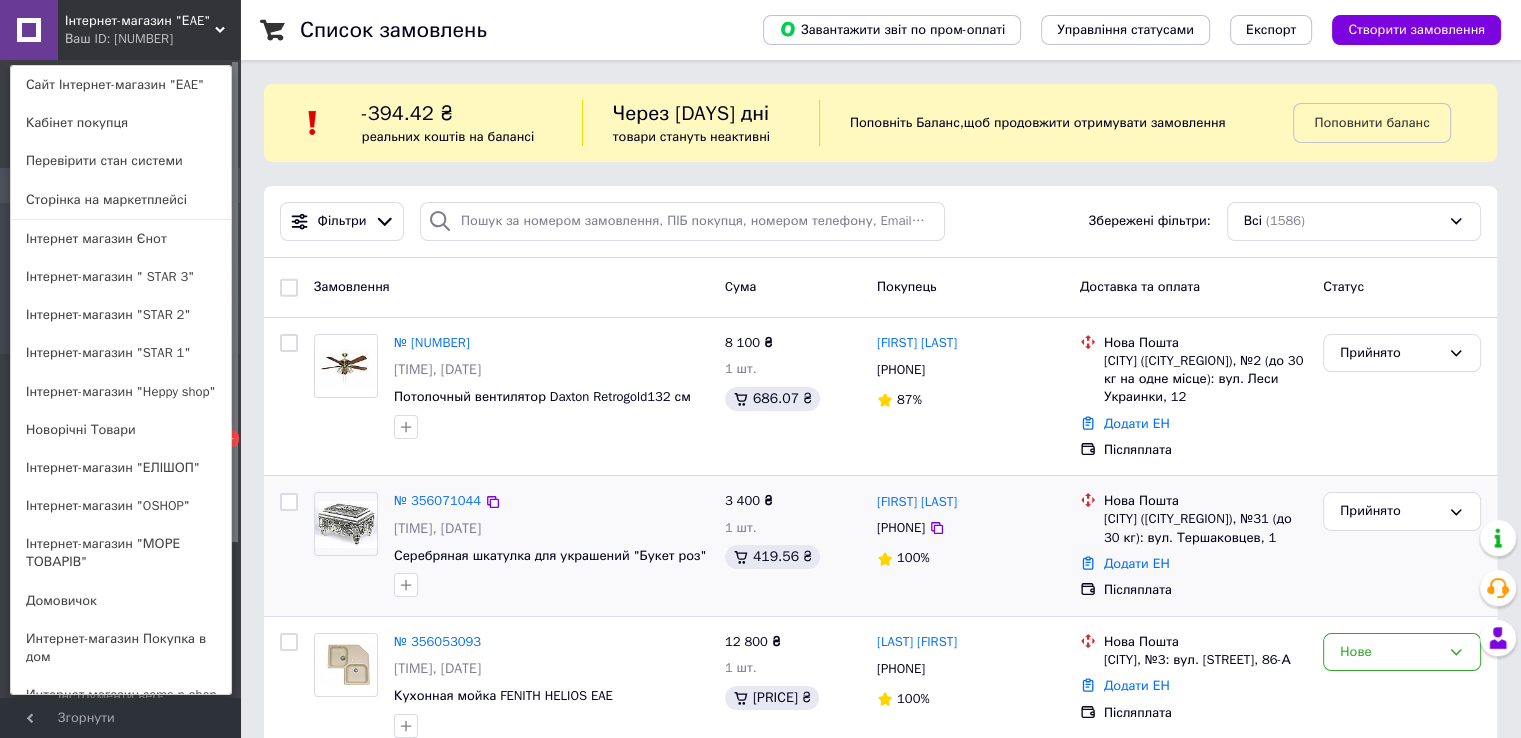 click on "Інтернет-магазин "ЕAE"" at bounding box center (140, 21) 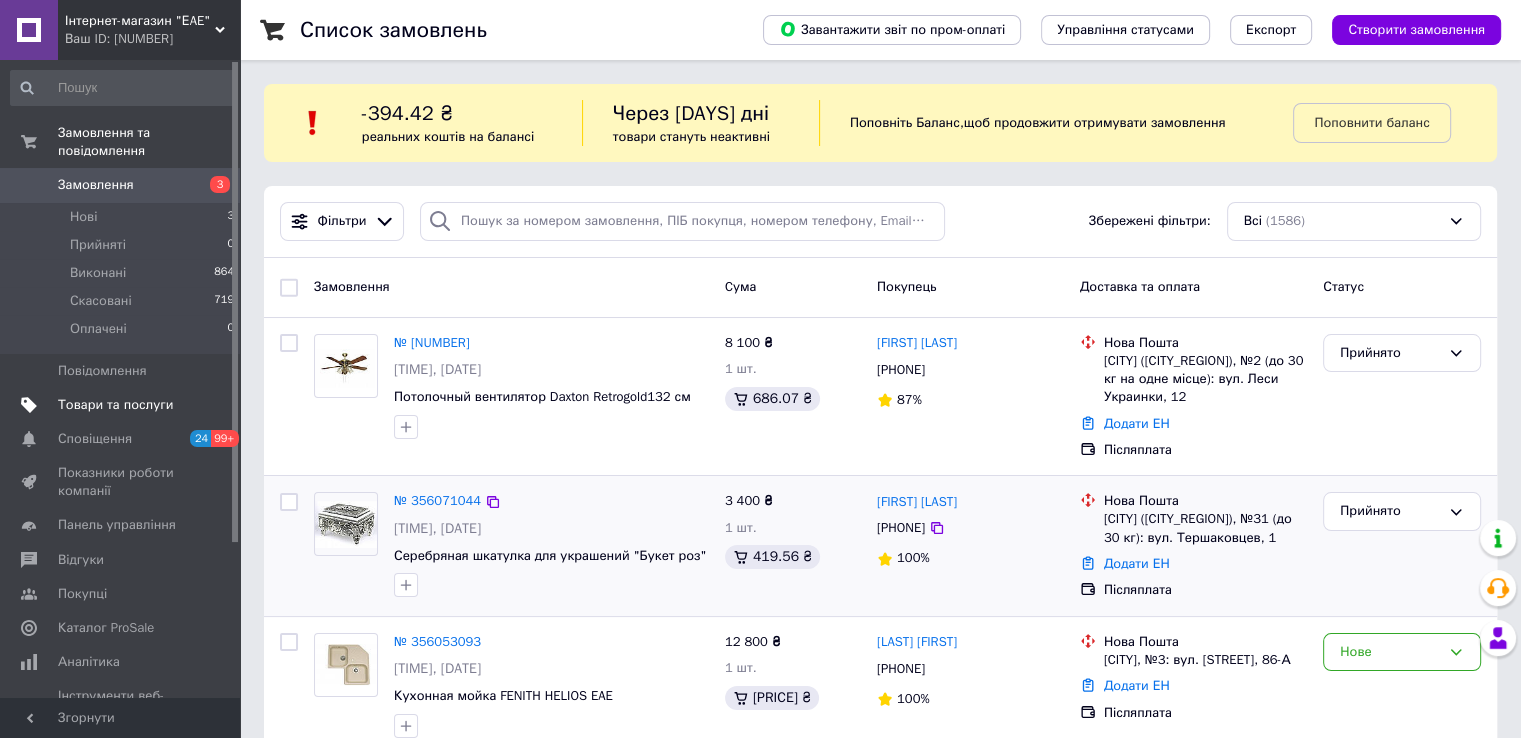 click on "Товари та послуги" at bounding box center [115, 405] 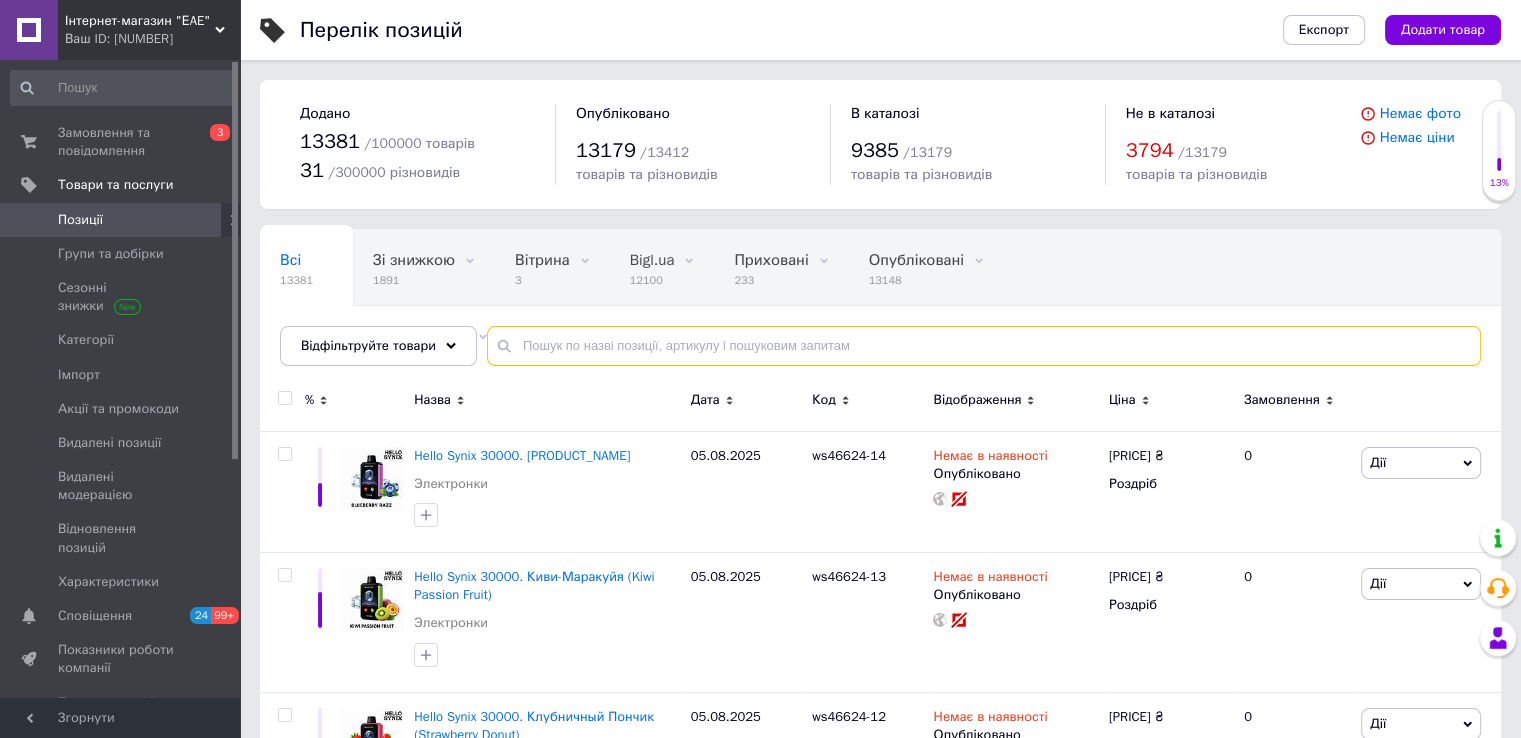 paste on "13470903811" 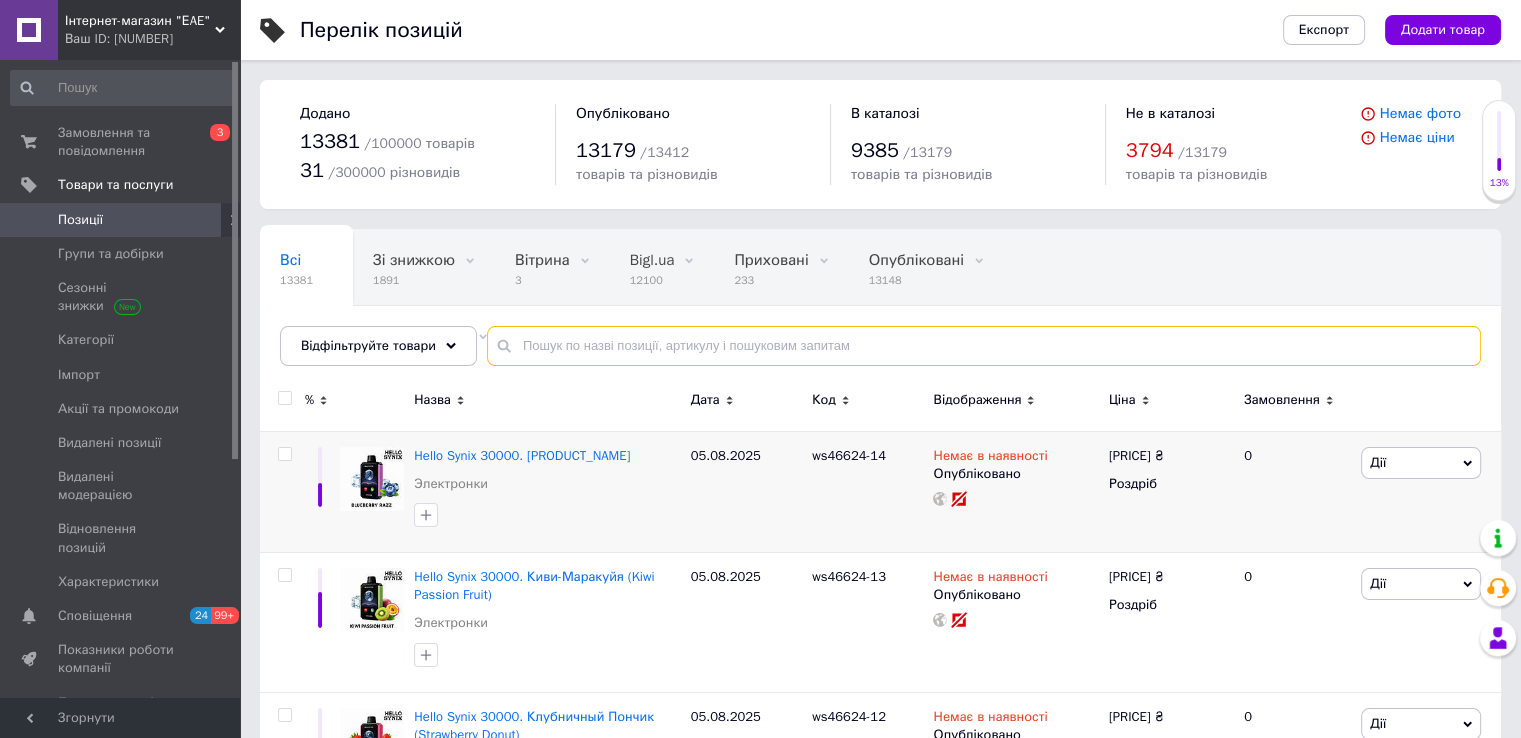 type on "13470903811" 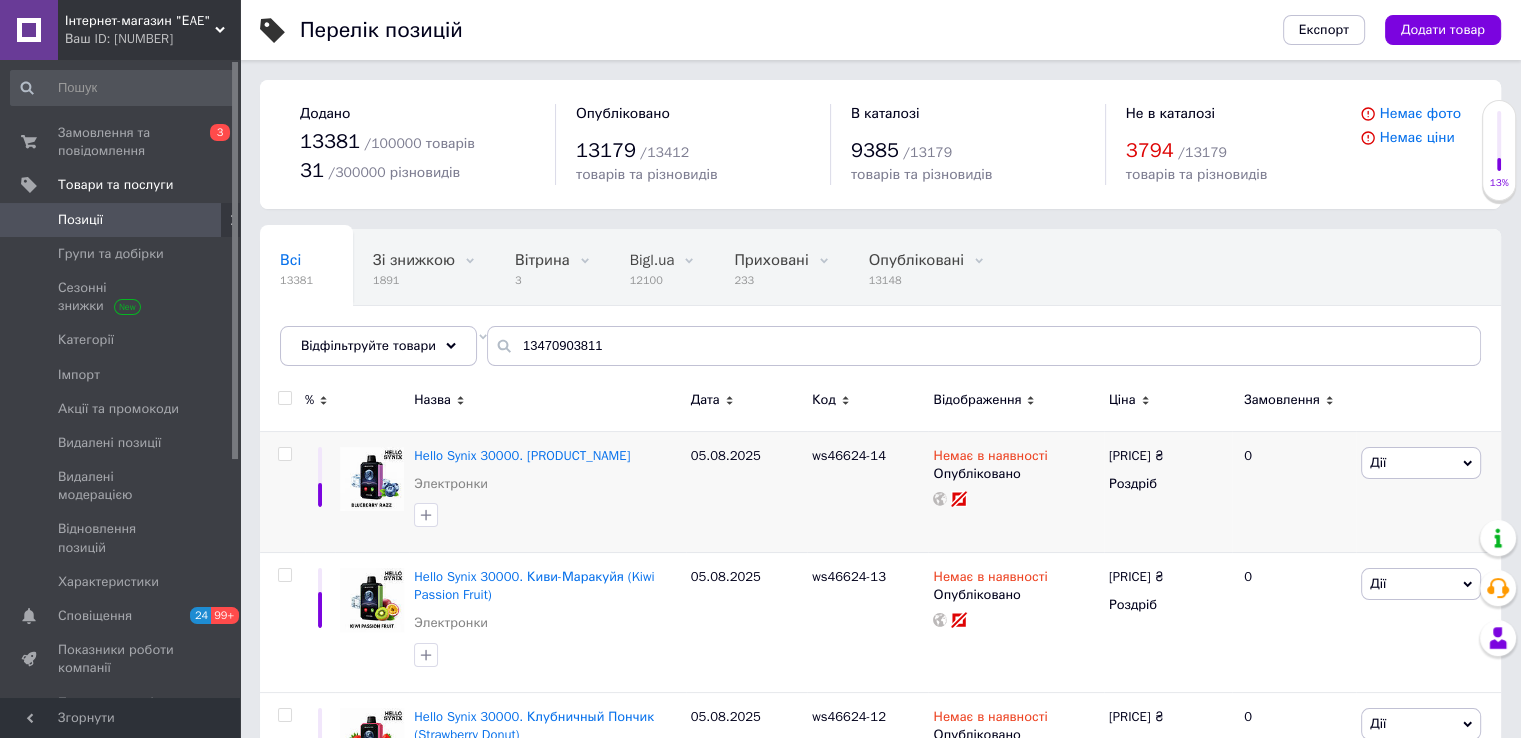 click on "05.08.2025" at bounding box center [746, 491] 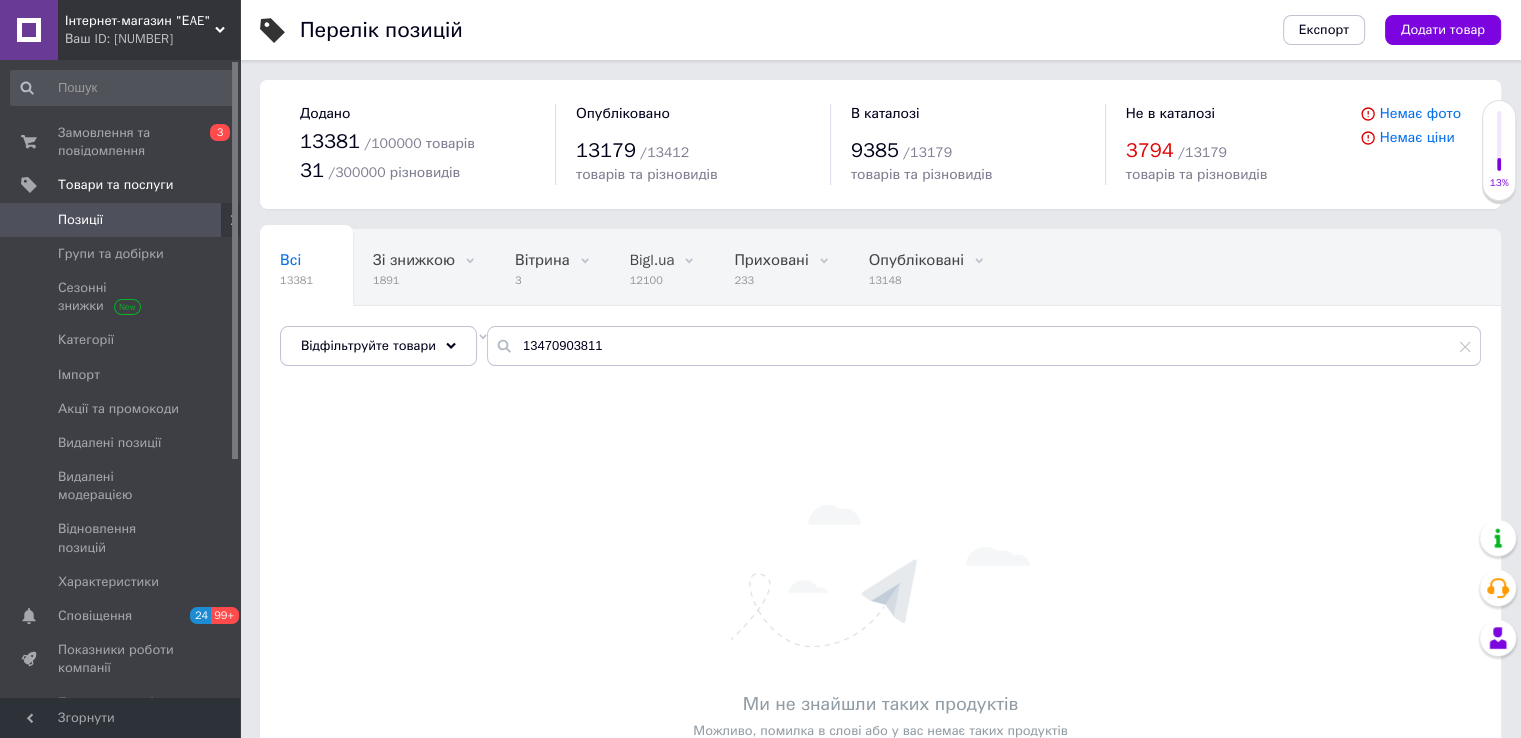 click on "Інтернет-магазин "ЕAE"" at bounding box center (140, 21) 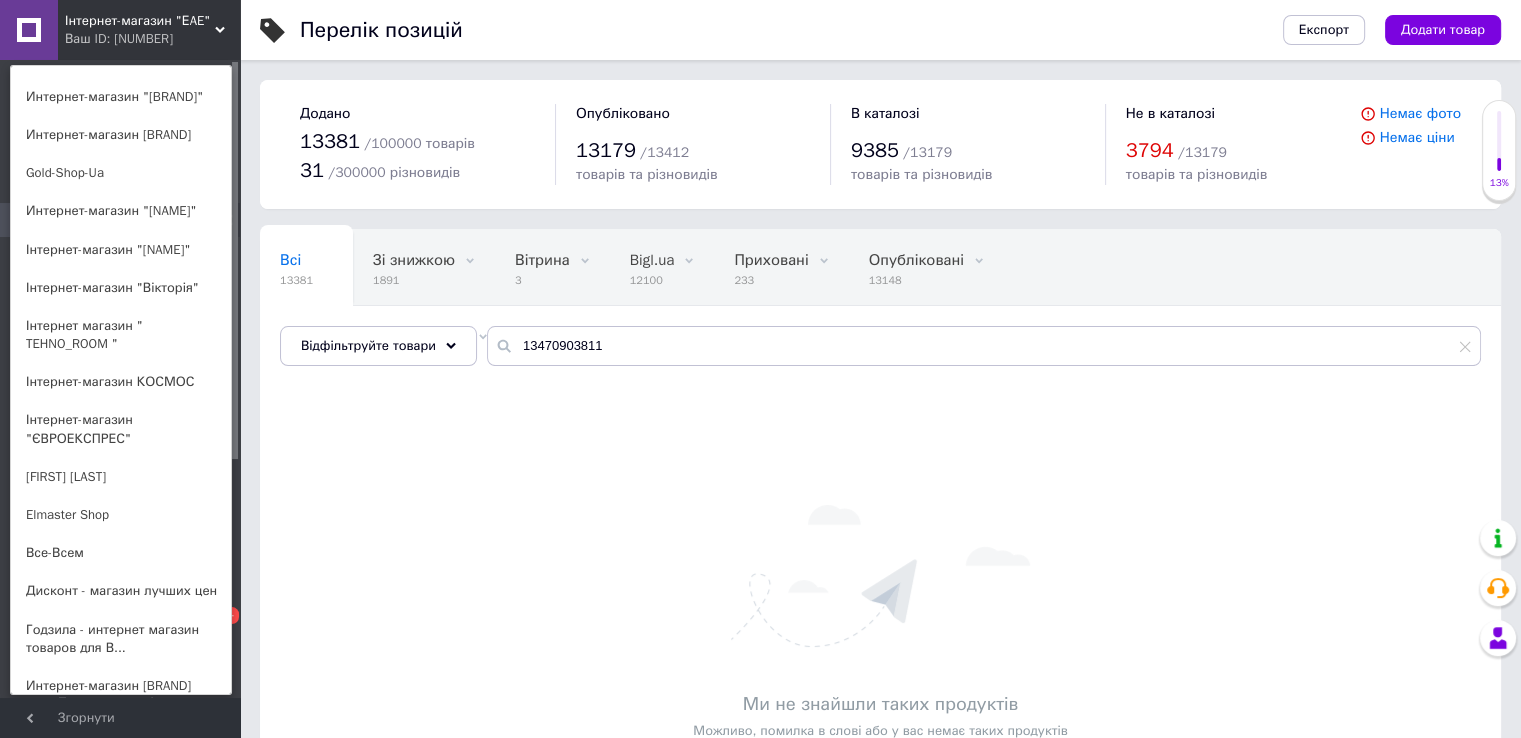 scroll, scrollTop: 683, scrollLeft: 0, axis: vertical 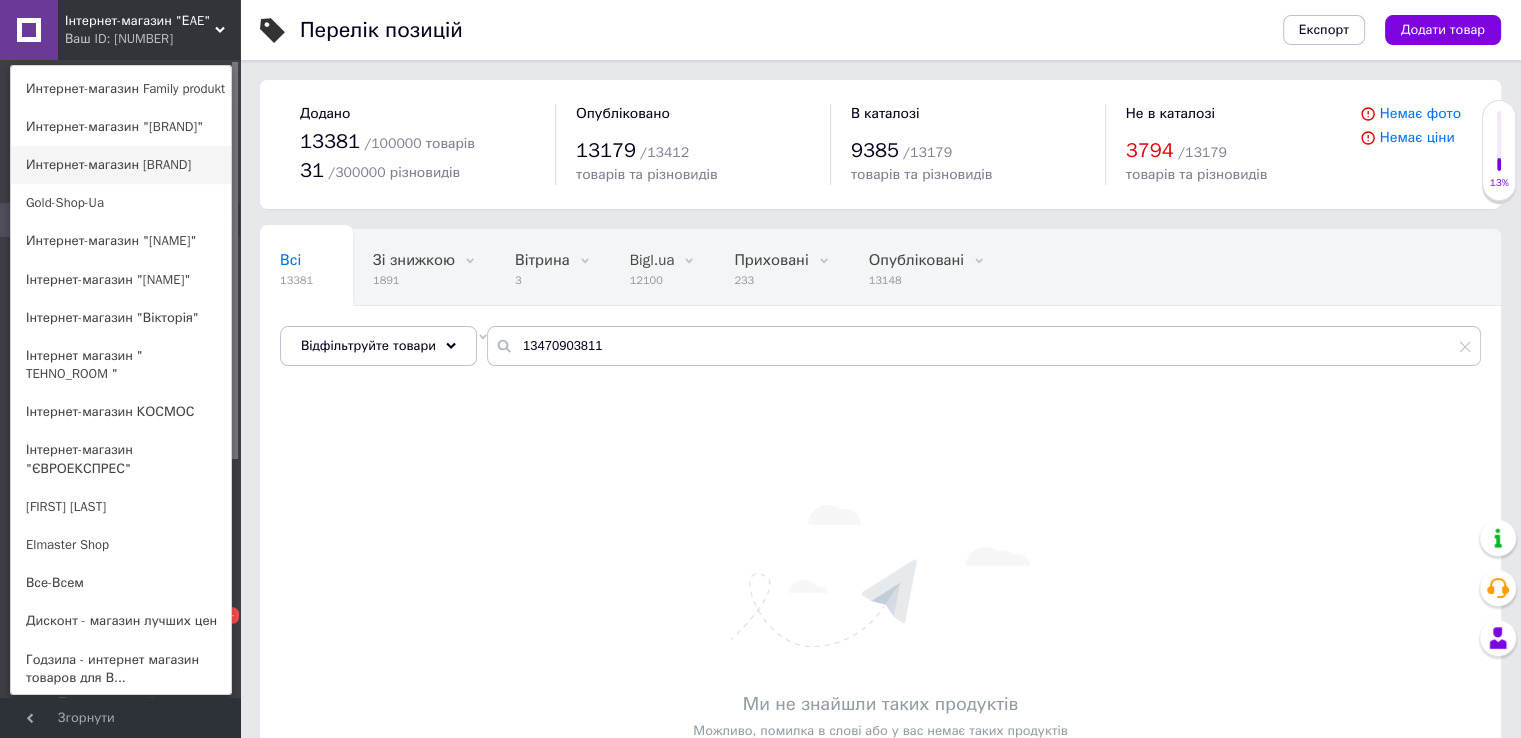 click on "Інтернет-магазин SuperSale" at bounding box center (121, 165) 